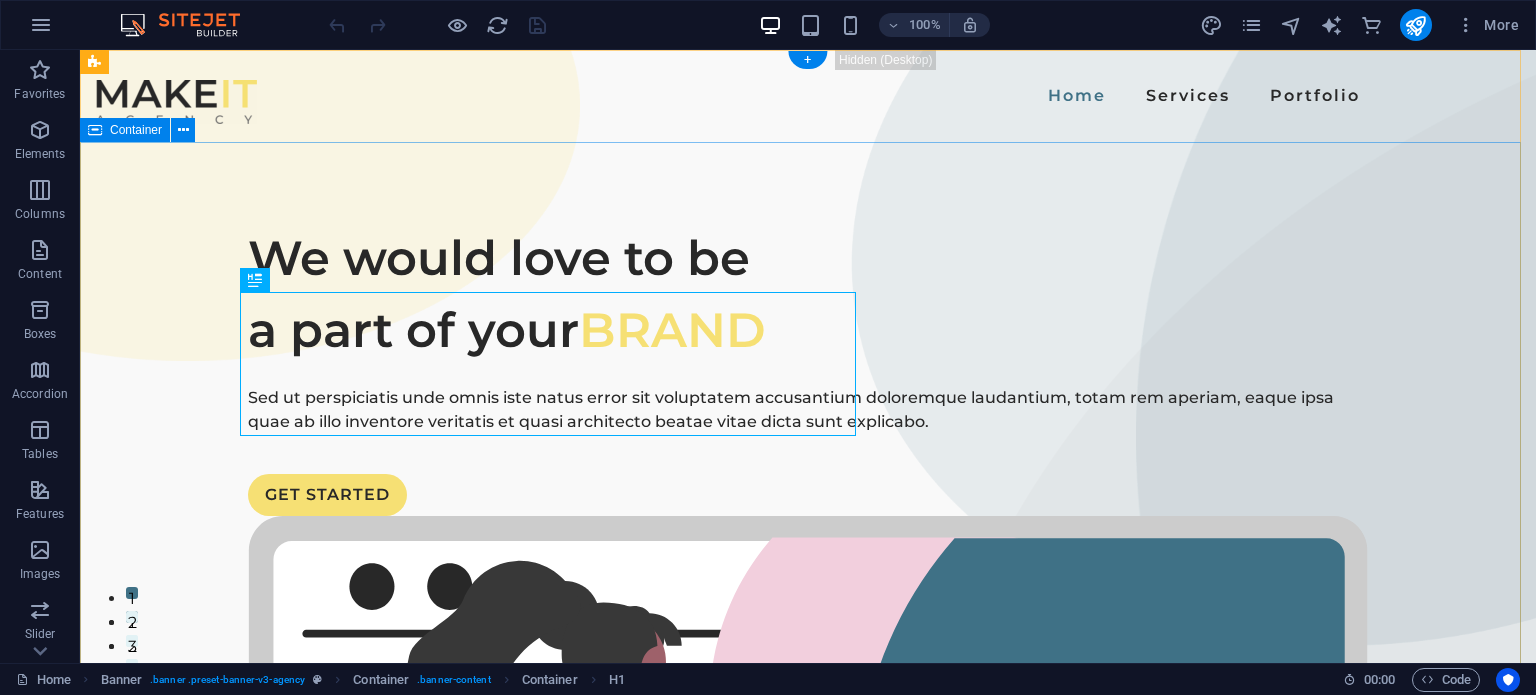 scroll, scrollTop: 0, scrollLeft: 0, axis: both 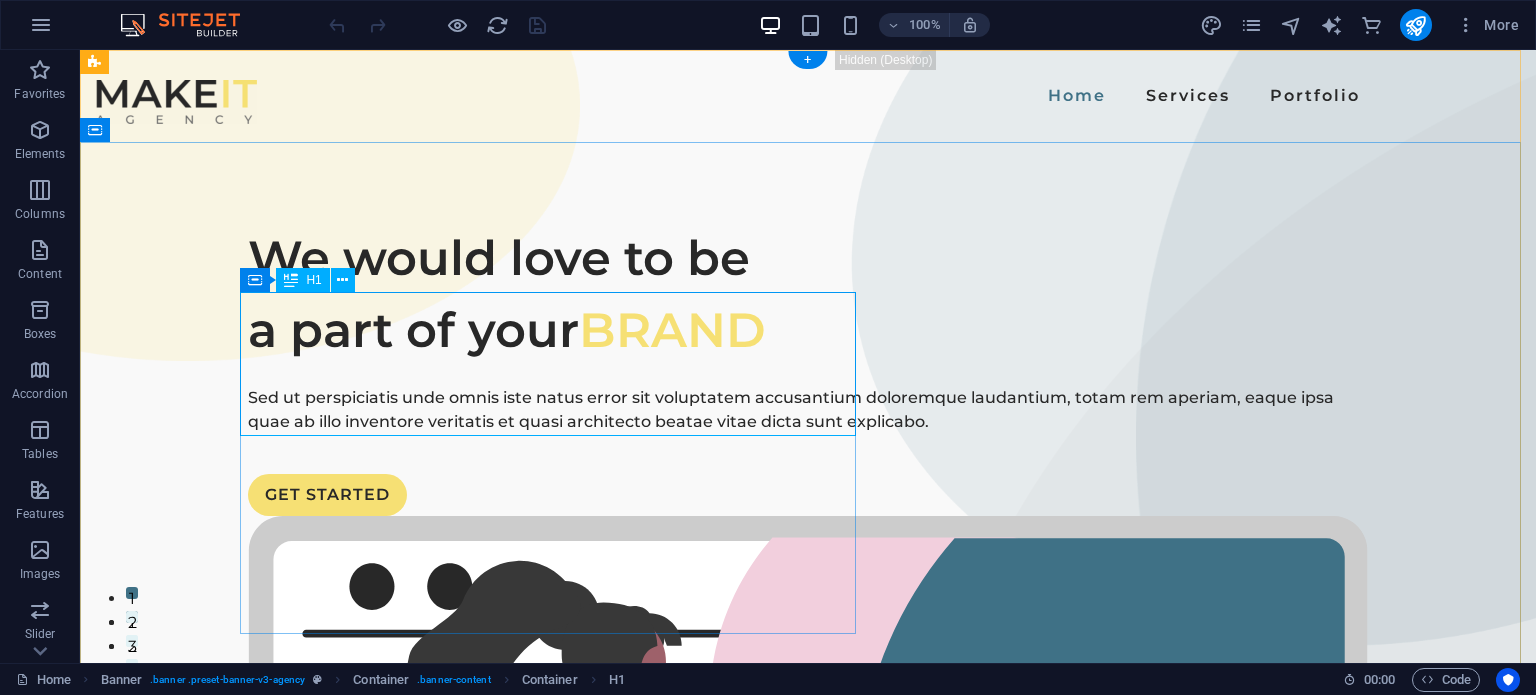 click at bounding box center [0, 0] 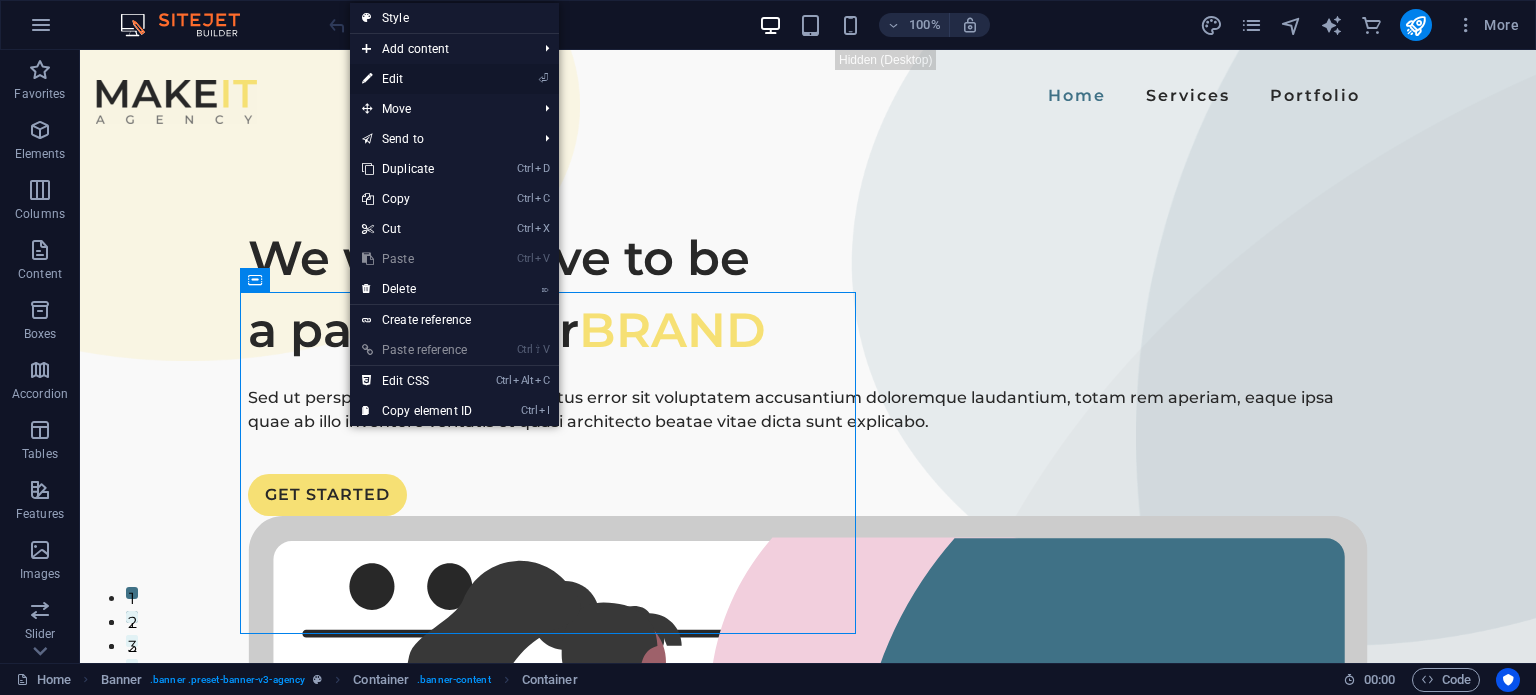 click on "⏎  Edit" at bounding box center (417, 79) 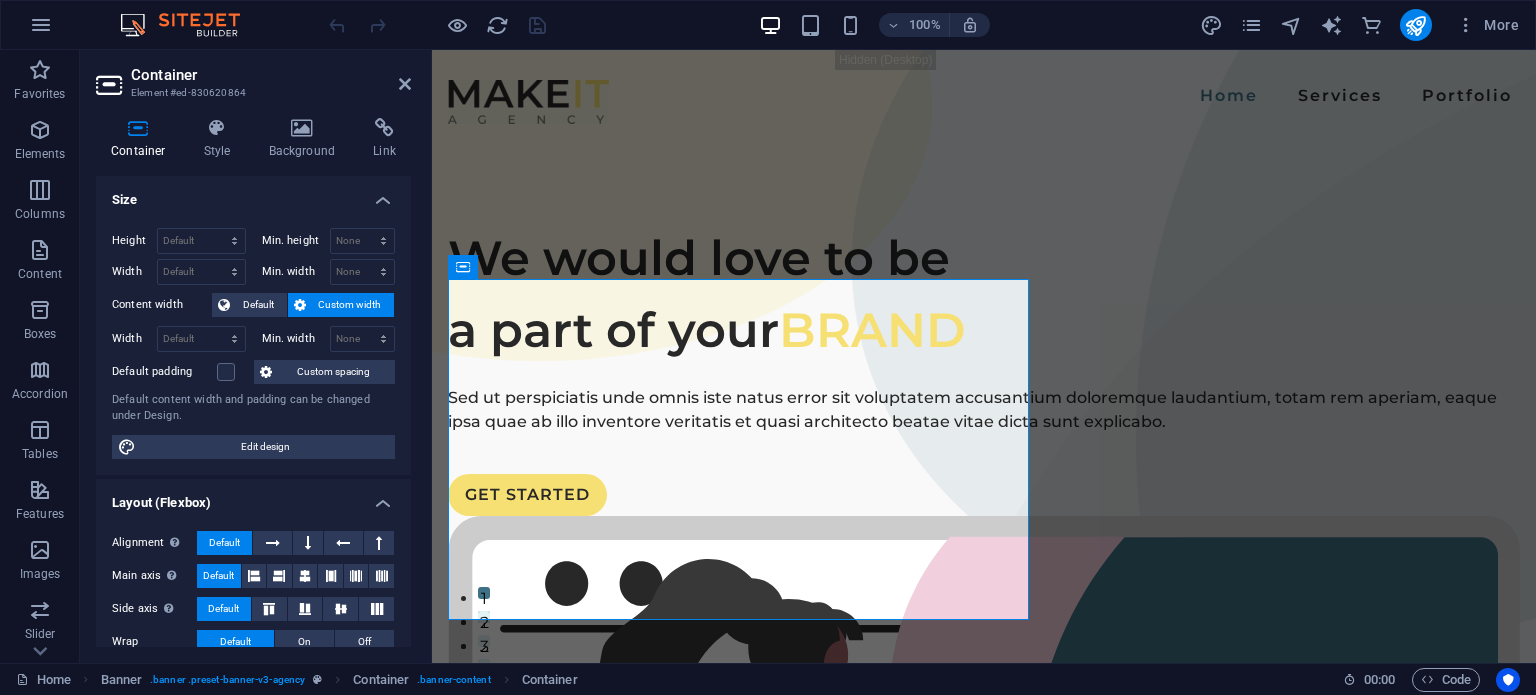 click on "We would love to be a part of your  BRAND" at bounding box center [984, 294] 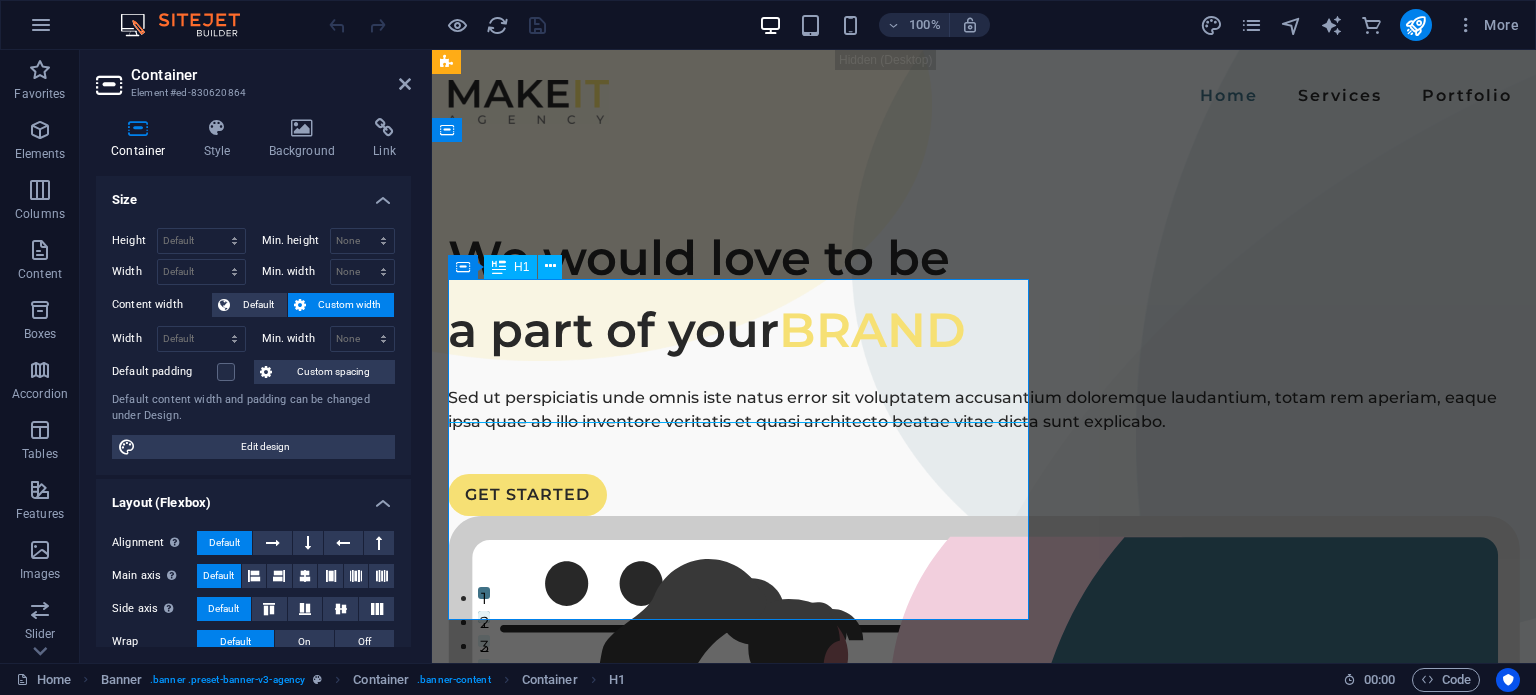 click on "We would love to be a part of your  BRAND" at bounding box center (984, 294) 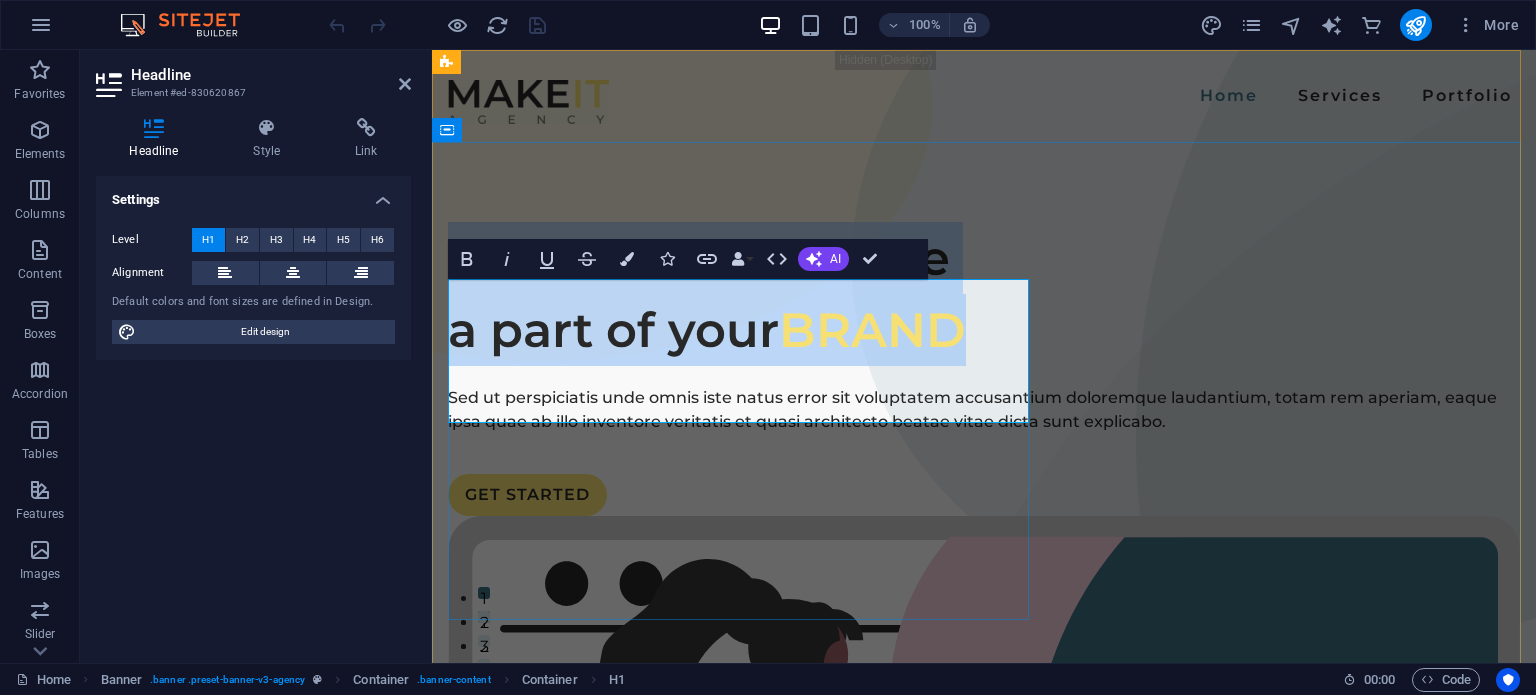 click on "BRAND" at bounding box center [872, 330] 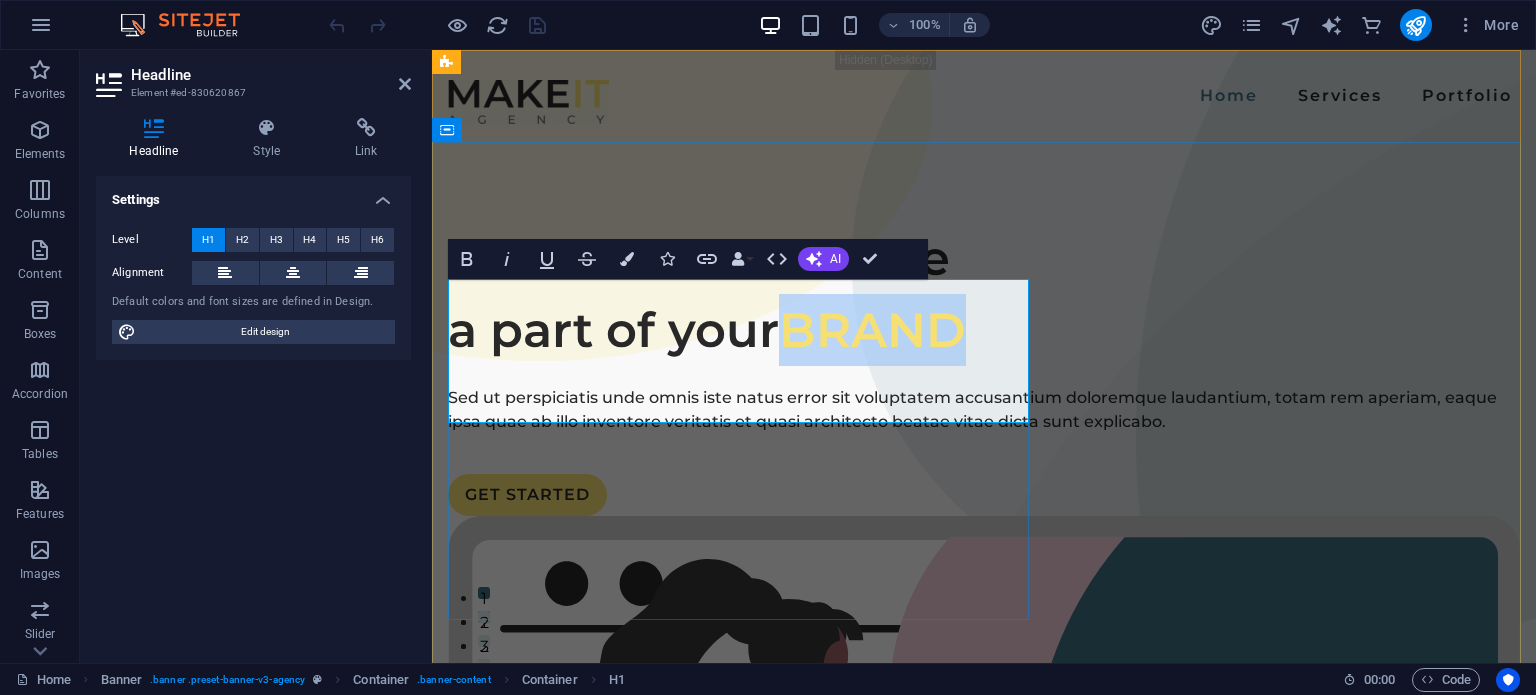 drag, startPoint x: 800, startPoint y: 390, endPoint x: 965, endPoint y: 387, distance: 165.02727 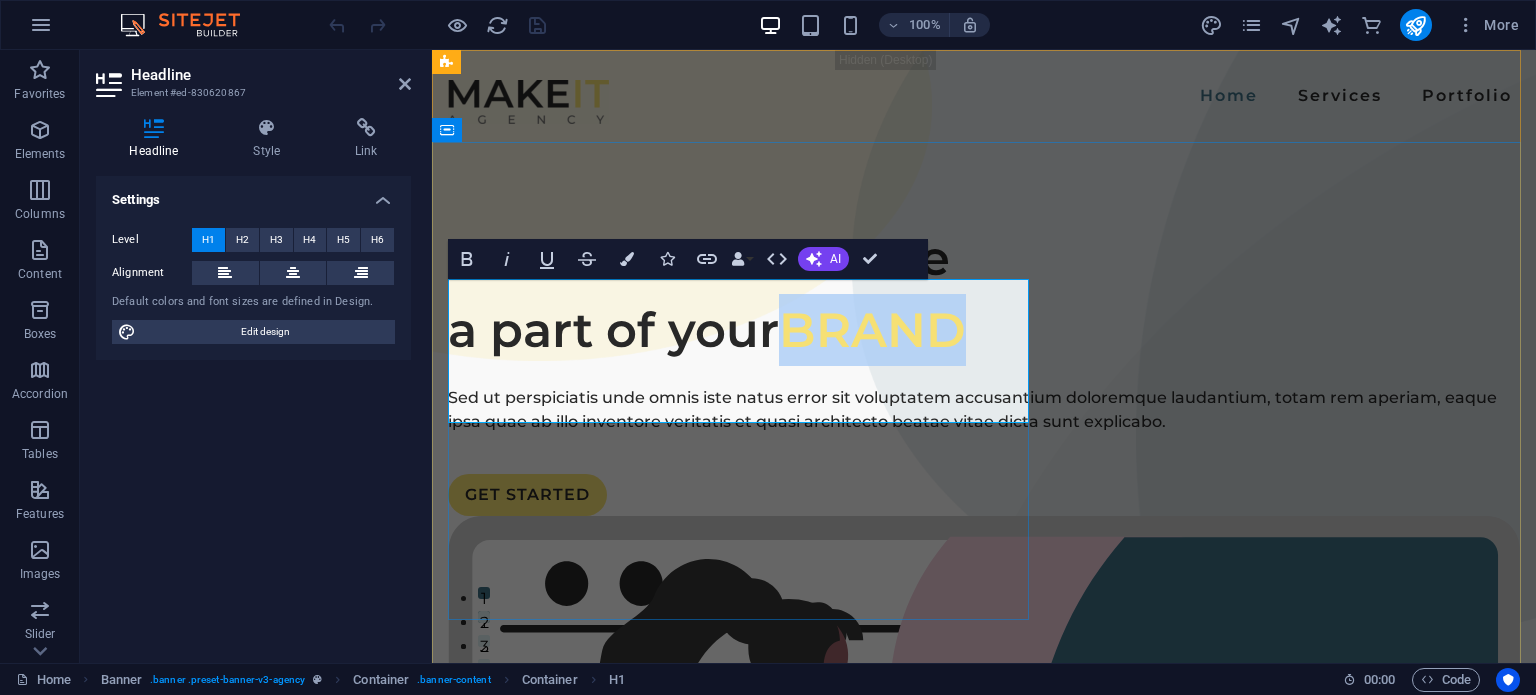 click on "BRAND" at bounding box center (872, 330) 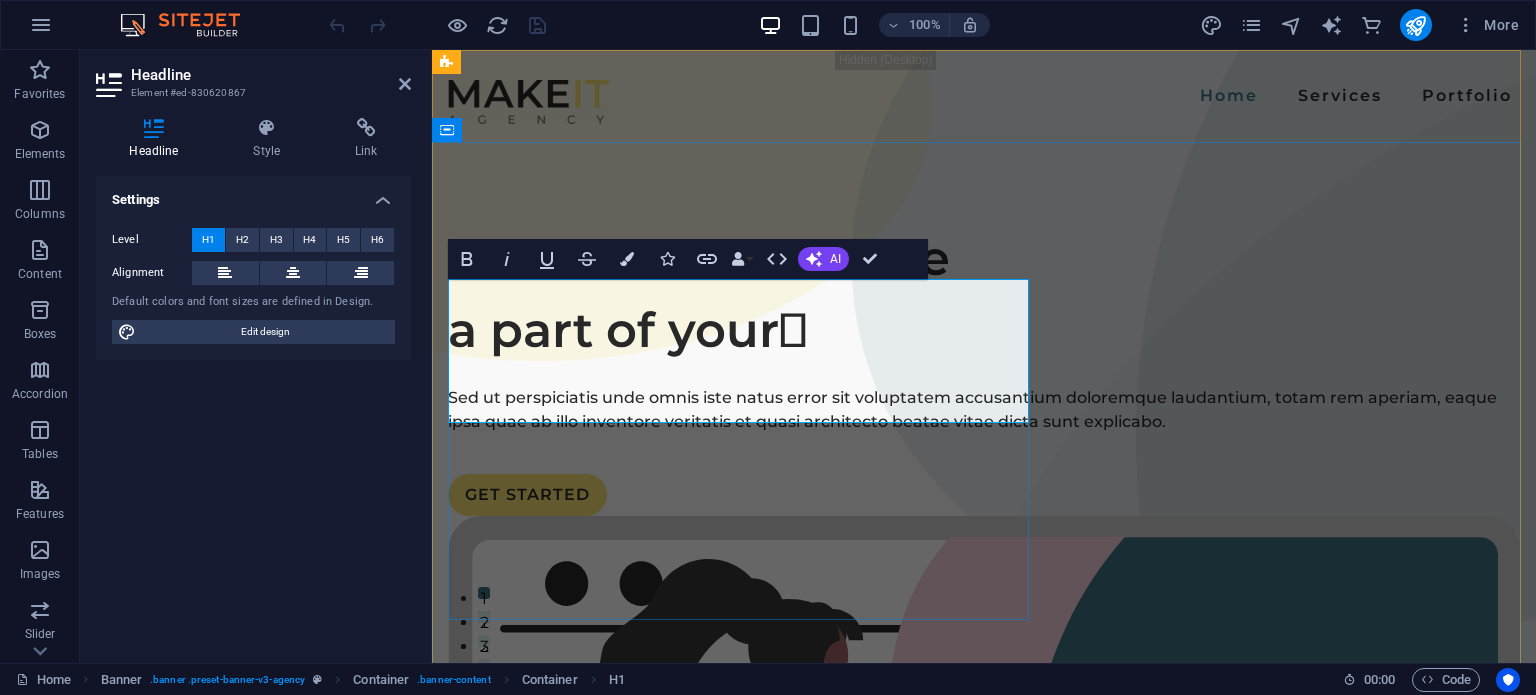 type 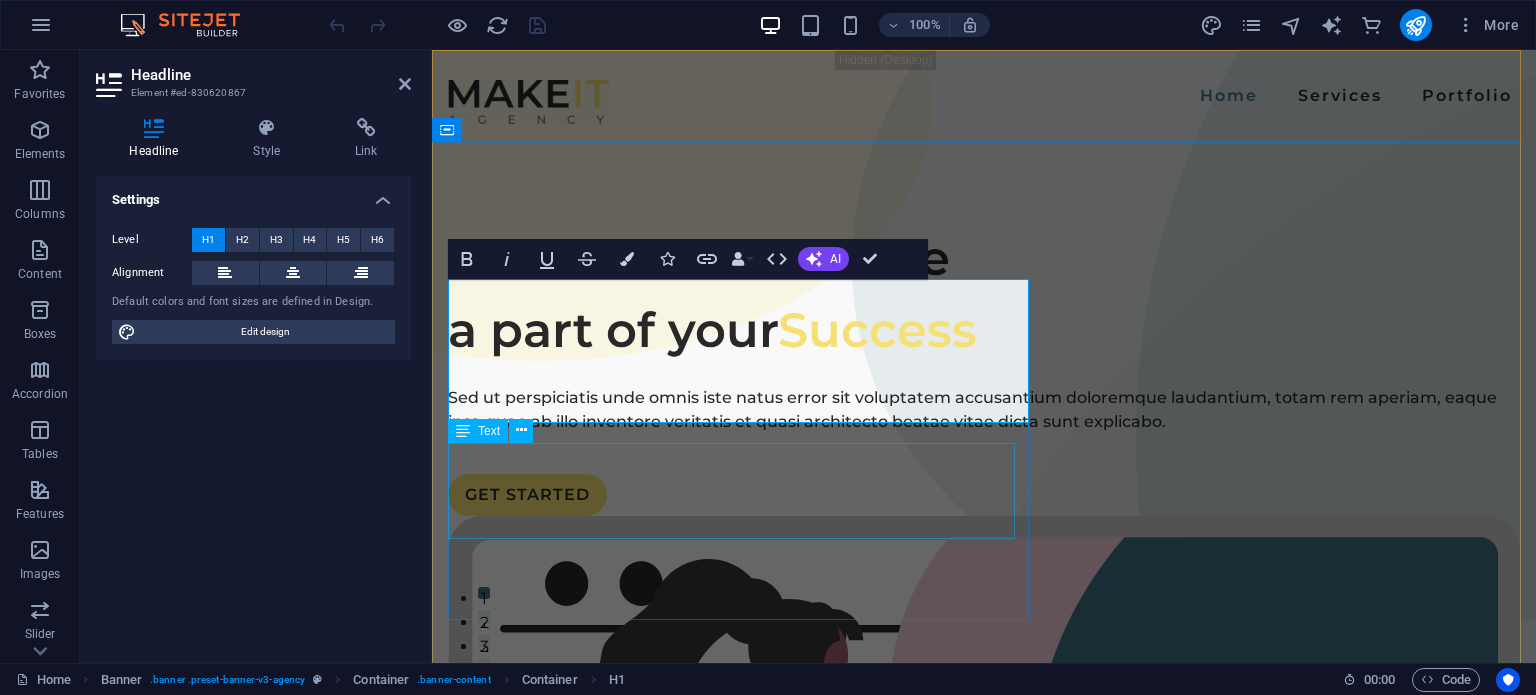 click on "Sed ut perspiciatis unde omnis iste natus error sit voluptatem accusantium doloremque laudantium, totam rem aperiam, eaque ipsa quae ab illo inventore veritatis et quasi architecto beatae vitae dicta sunt explicabo." at bounding box center (984, 410) 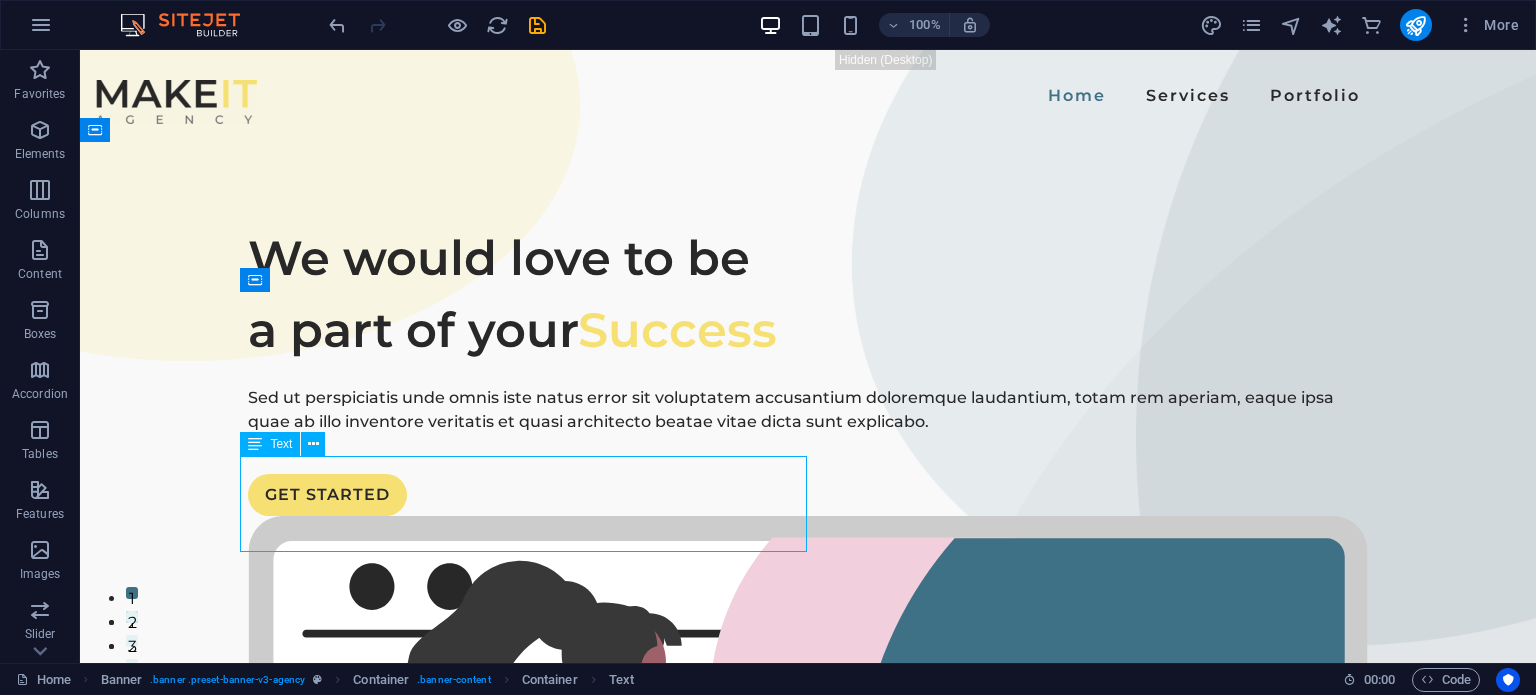 click on "Sed ut perspiciatis unde omnis iste natus error sit voluptatem accusantium doloremque laudantium, totam rem aperiam, eaque ipsa quae ab illo inventore veritatis et quasi architecto beatae vitae dicta sunt explicabo." at bounding box center (808, 410) 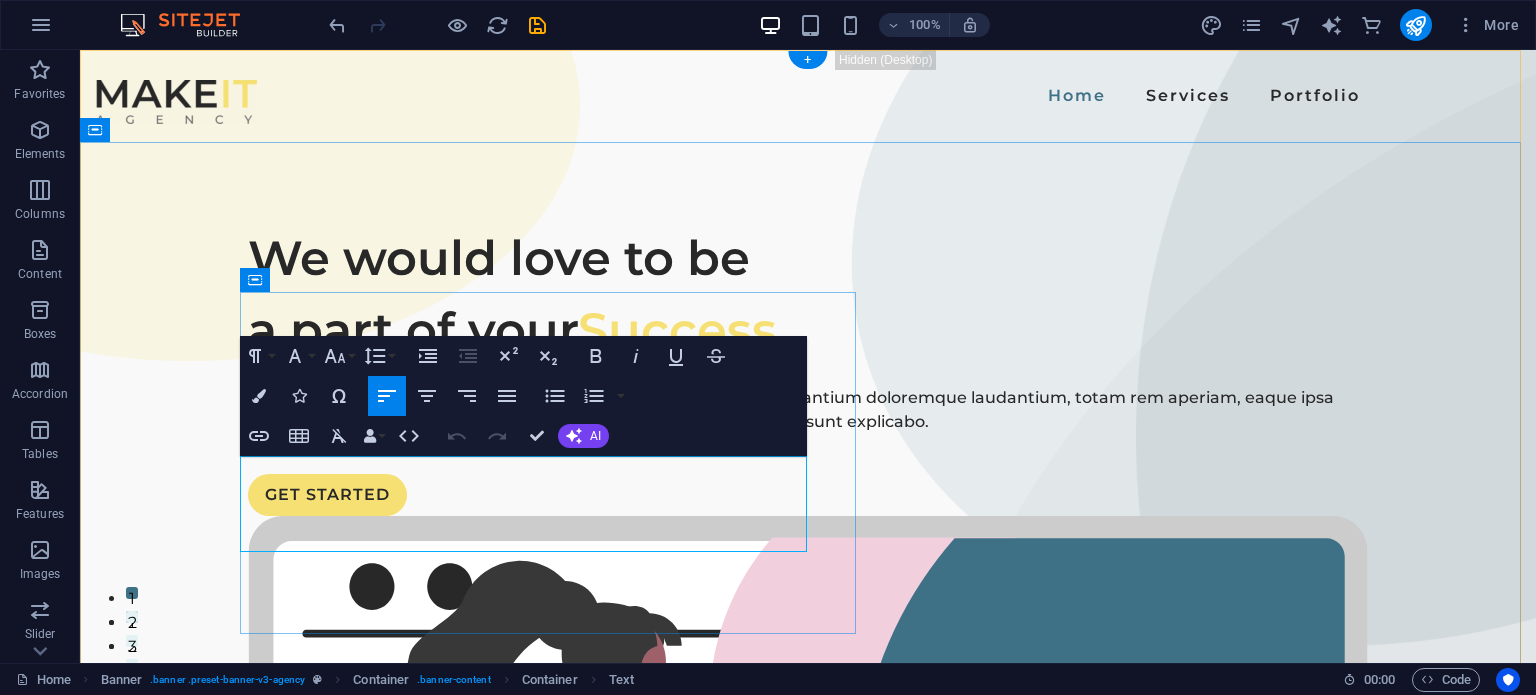 drag, startPoint x: 427, startPoint y: 539, endPoint x: 244, endPoint y: 472, distance: 194.87946 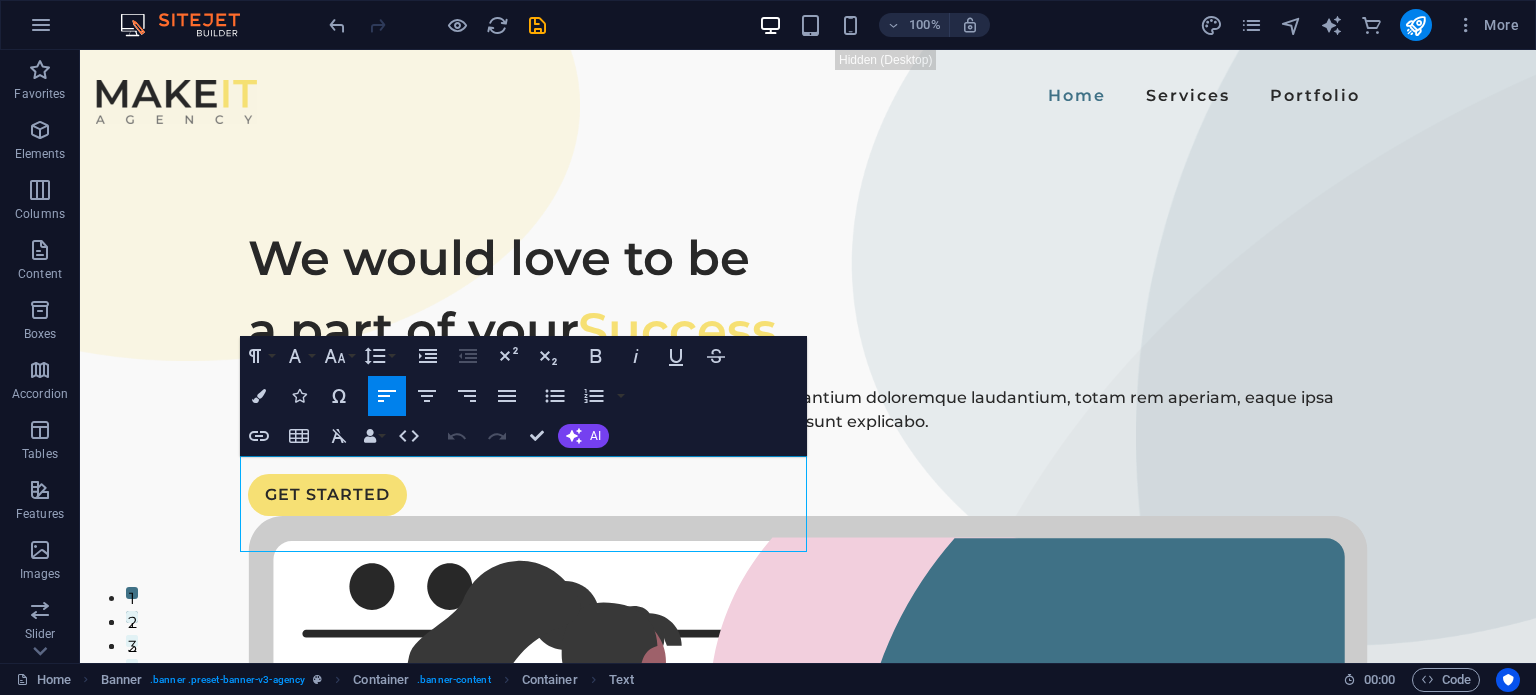 click on "Sed ut perspiciatis unde omnis iste natus error sit voluptatem accusantium doloremque laudantium, totam rem aperiam, eaque ipsa quae ab illo inventore veritatis et quasi architecto beatae vitae dicta sunt explicabo." at bounding box center [808, 410] 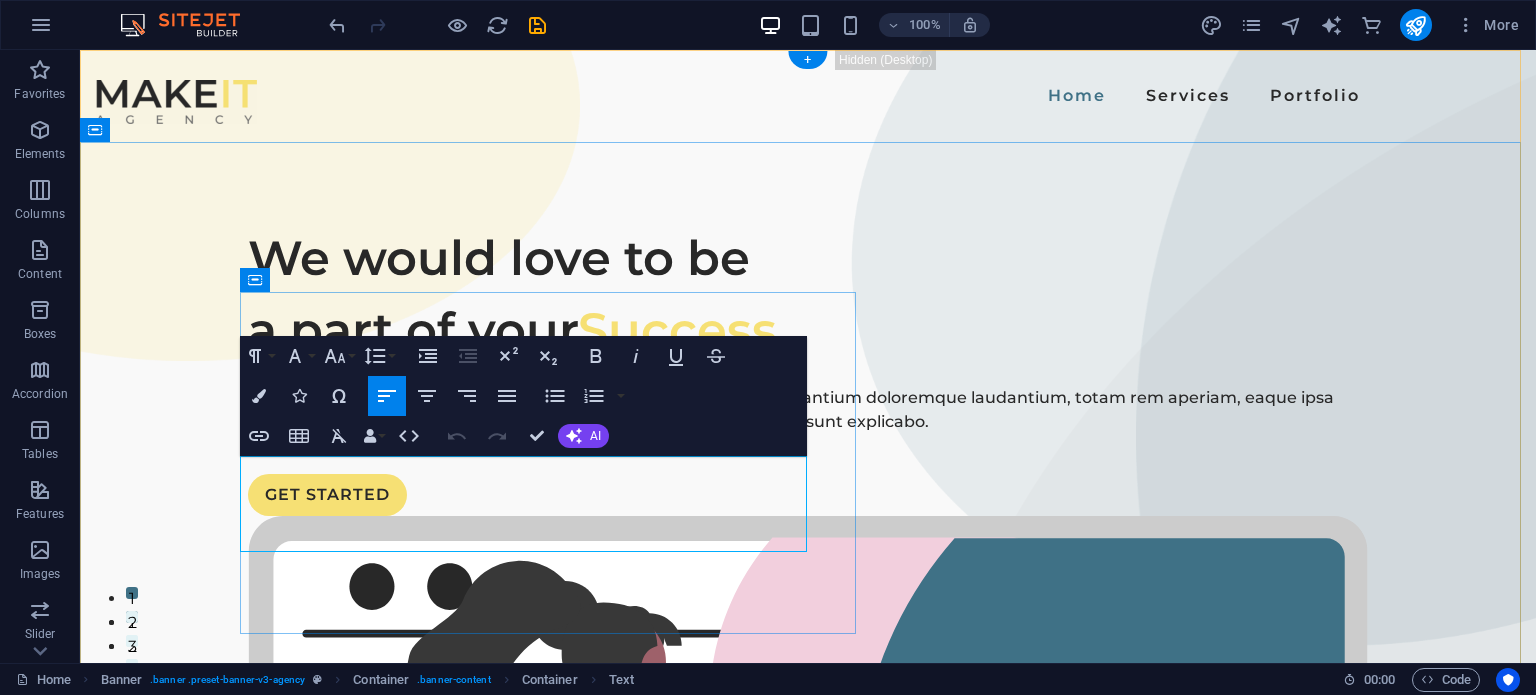 drag, startPoint x: 410, startPoint y: 545, endPoint x: 236, endPoint y: 463, distance: 192.35384 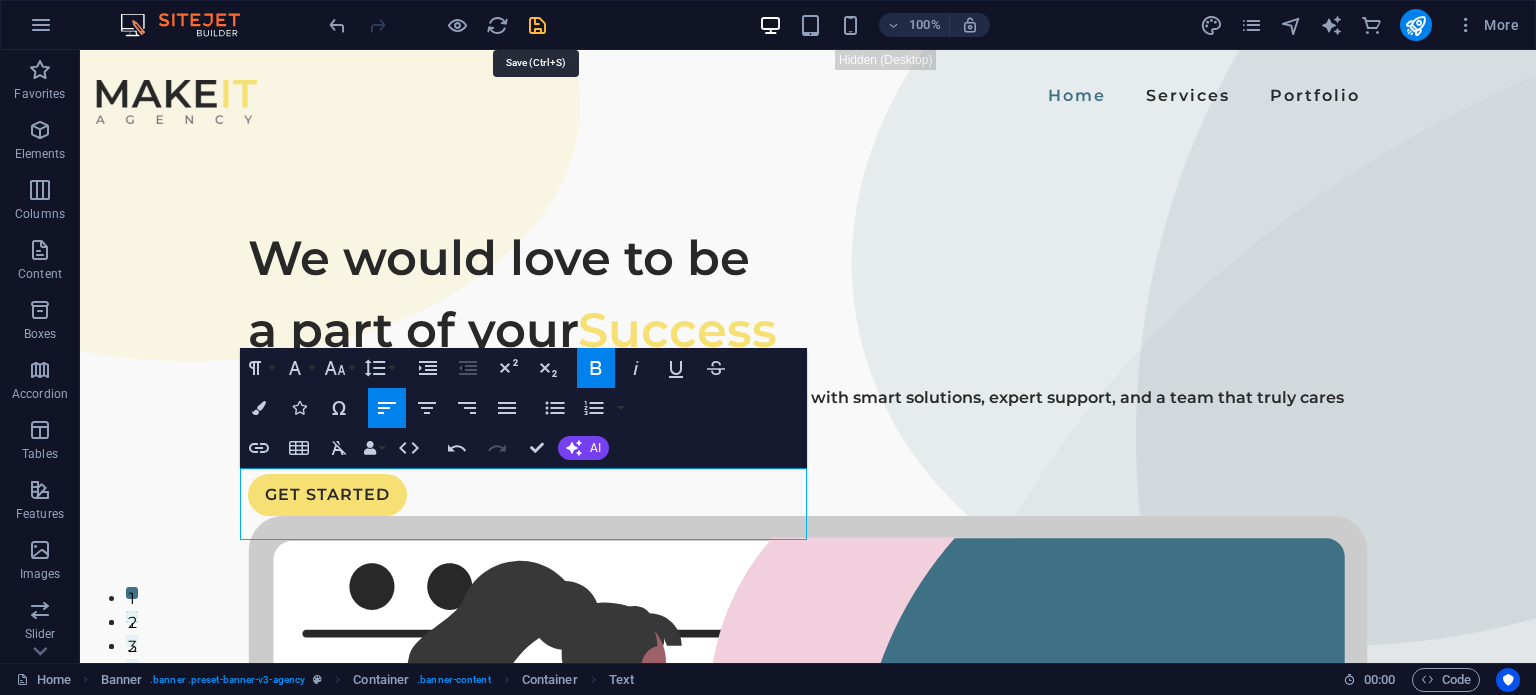 click at bounding box center [537, 25] 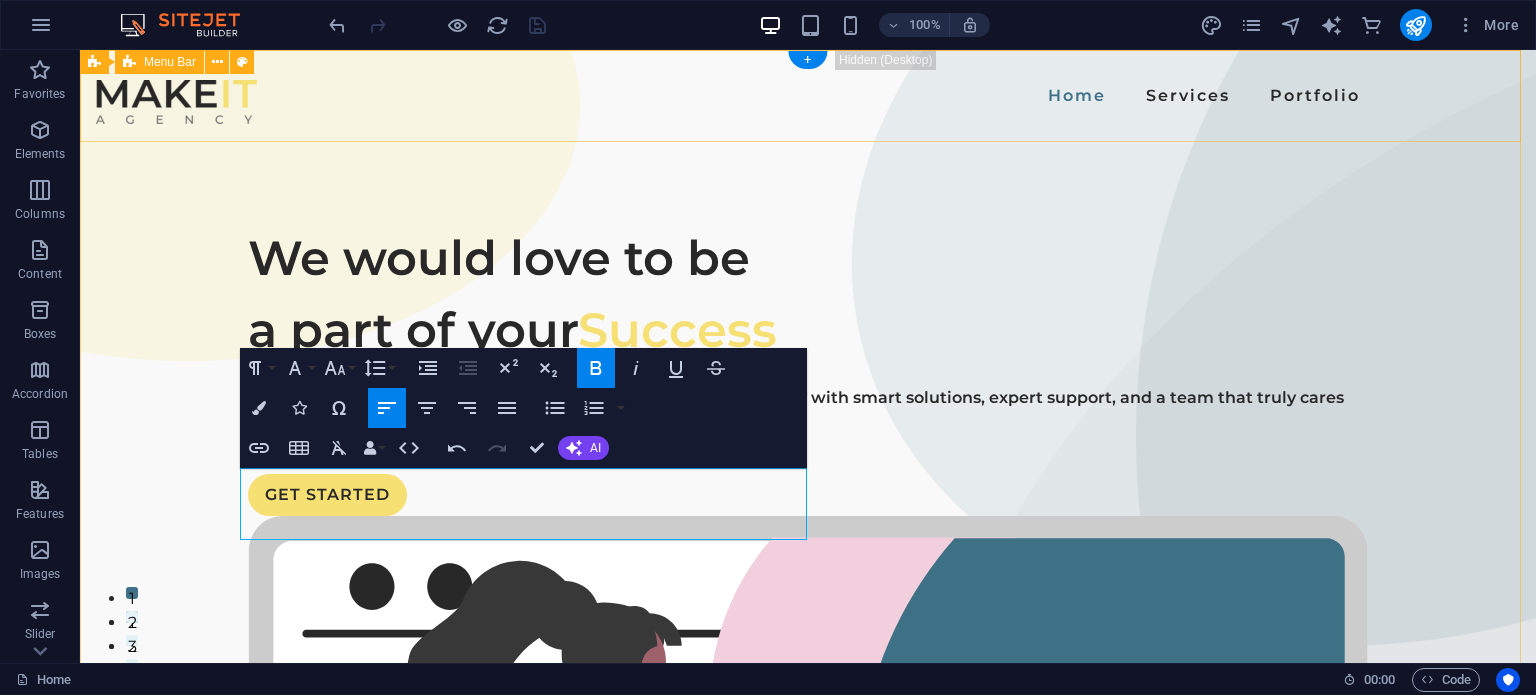click on "We would love to be a part of your  Success Success doesn’t happen alone. We’re here to empower your journey with smart solutions, expert support, and a team that truly cares about your goals. GET STARTED" at bounding box center (808, 901) 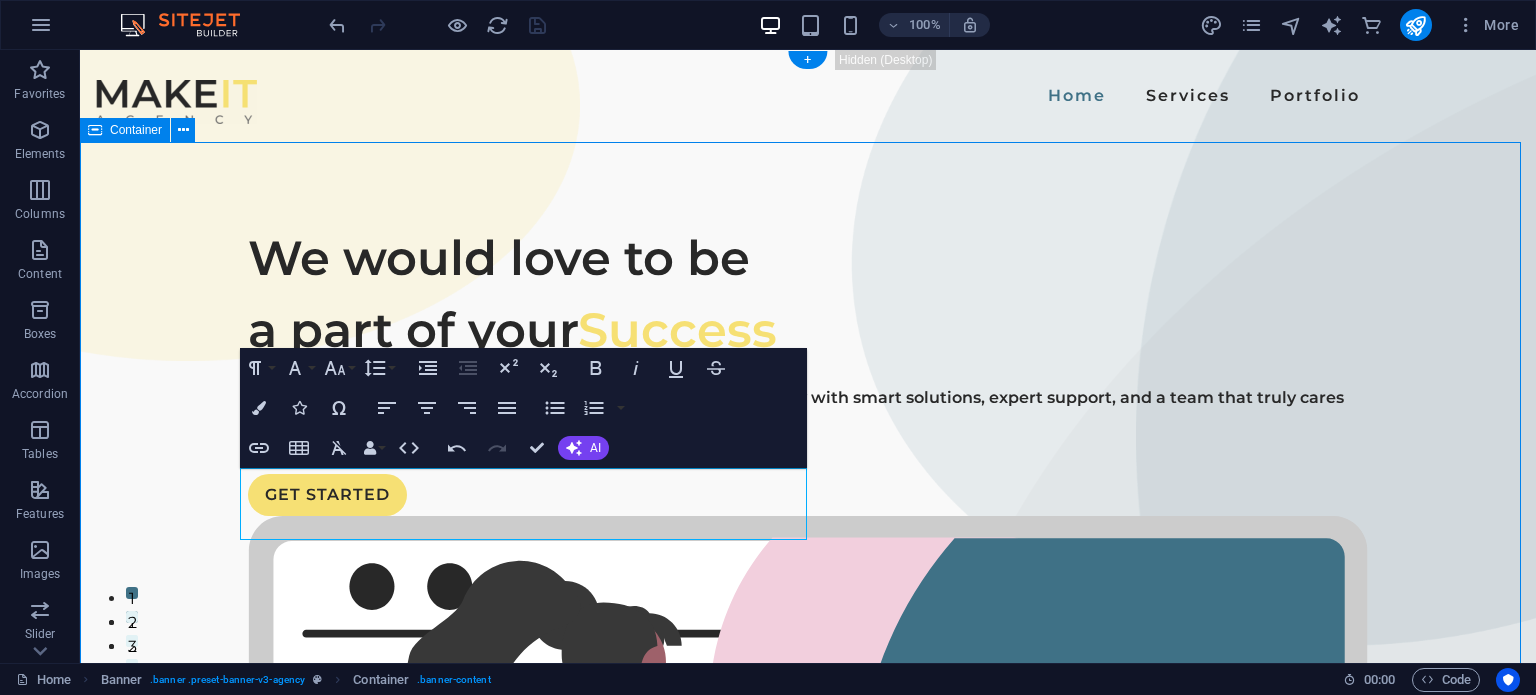 click at bounding box center (176, 102) 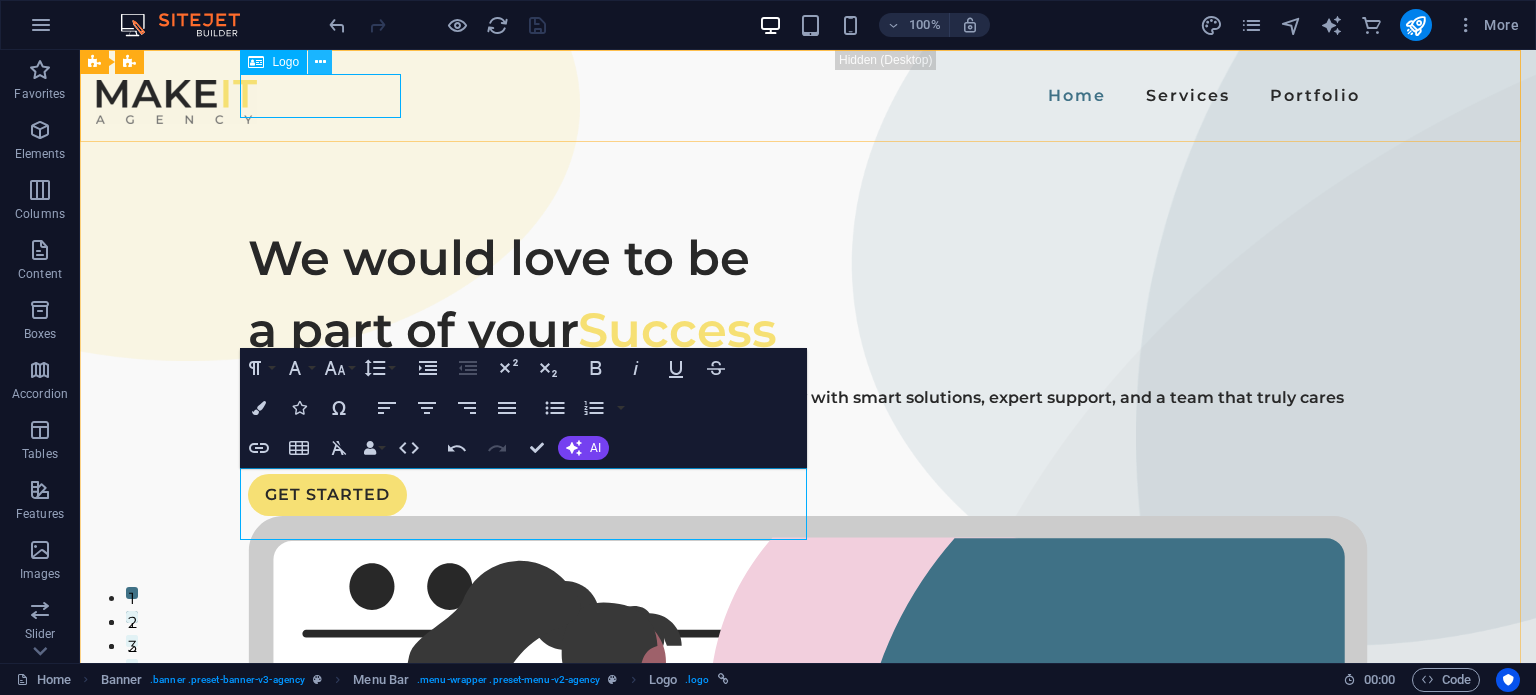 click at bounding box center (320, 62) 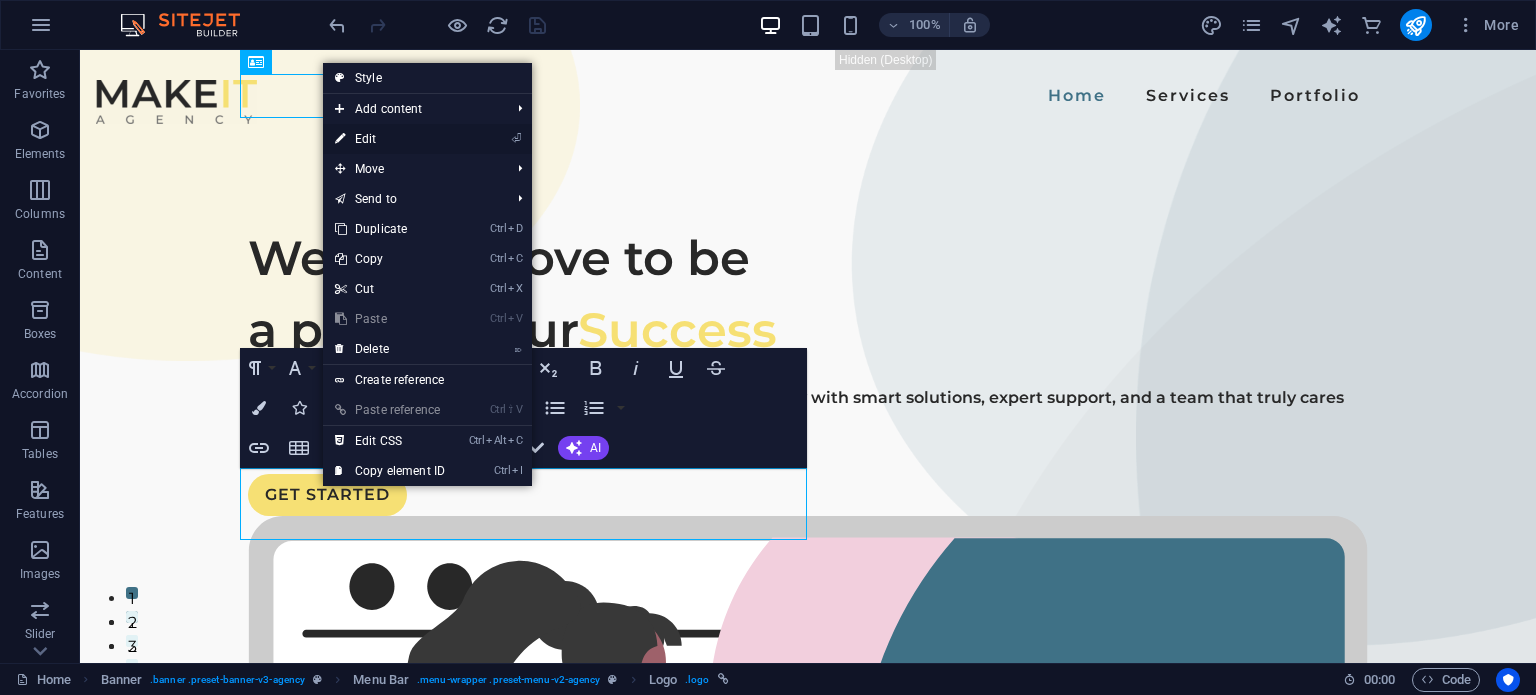 click on "⏎  Edit" at bounding box center [390, 139] 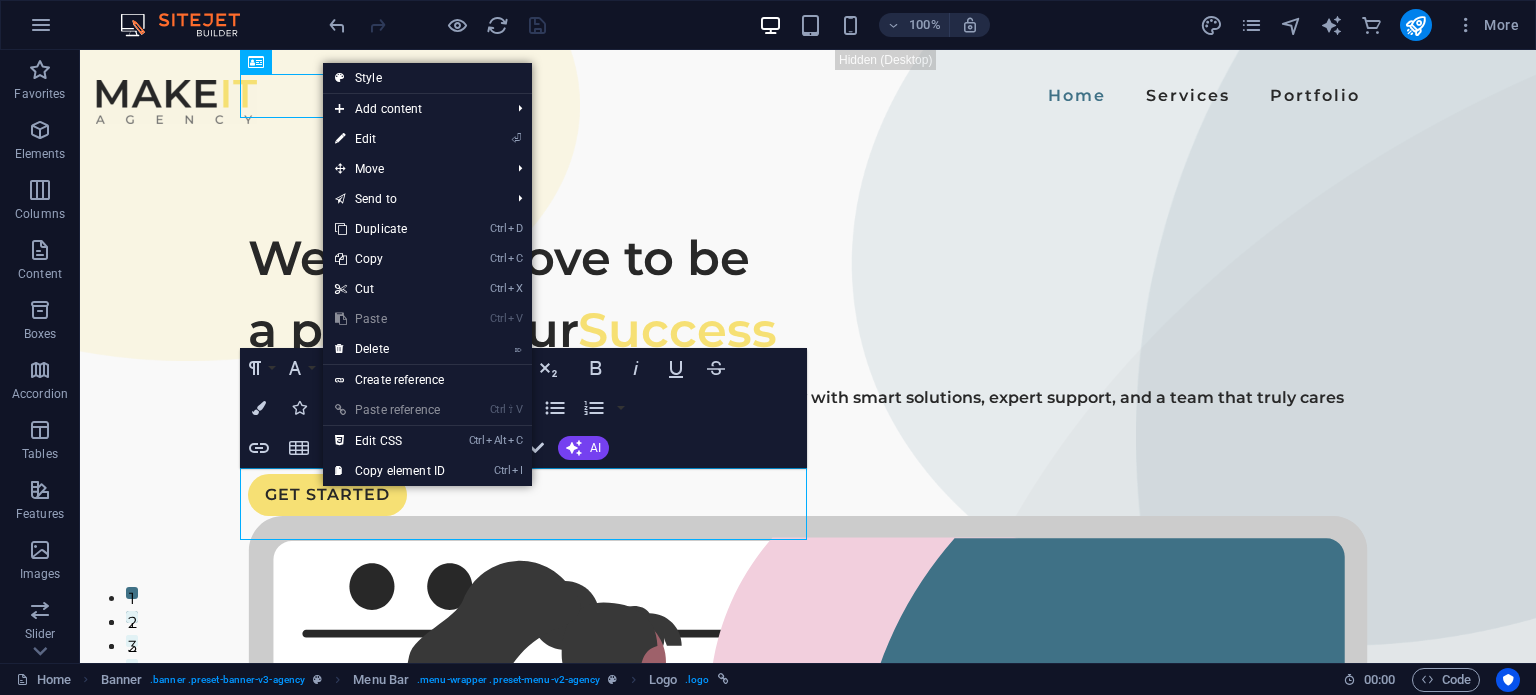 select on "px" 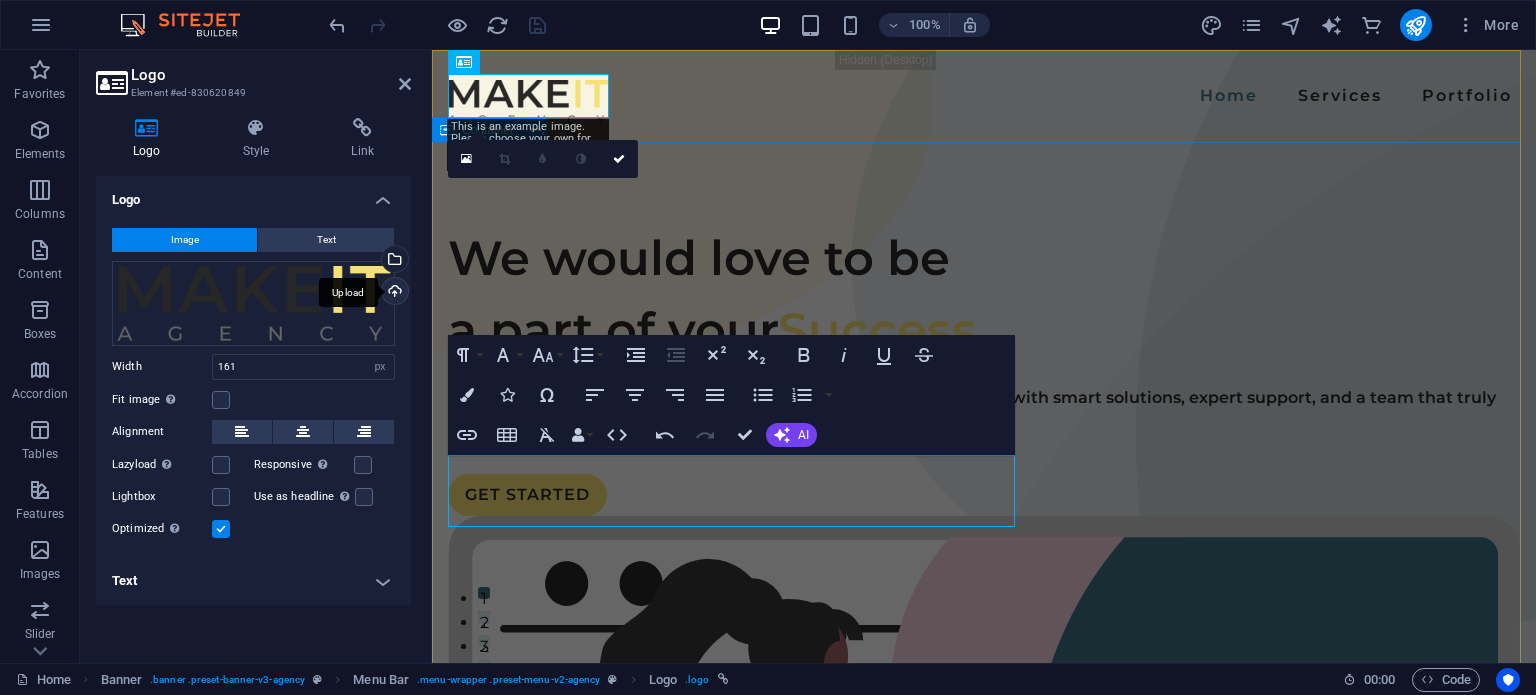click on "Upload" at bounding box center (393, 293) 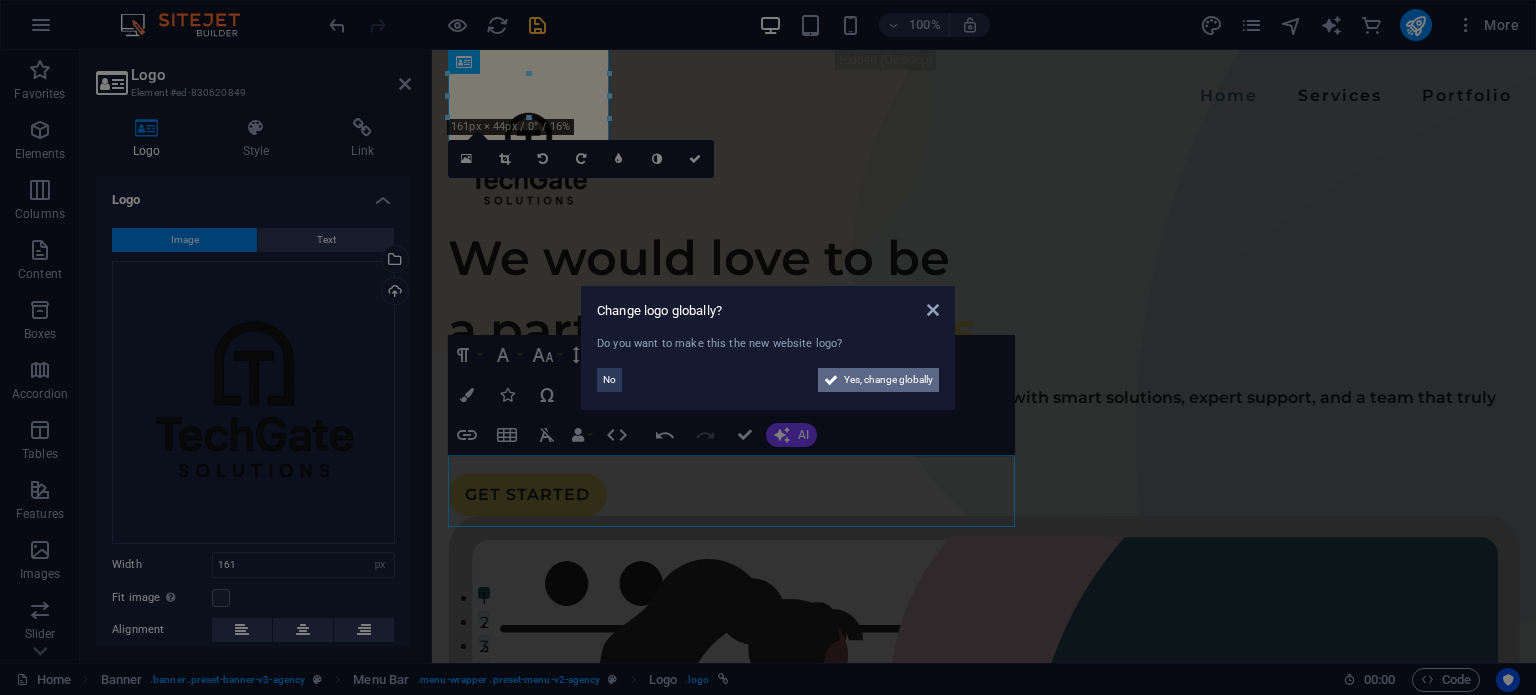 click on "Yes, change globally" at bounding box center (888, 380) 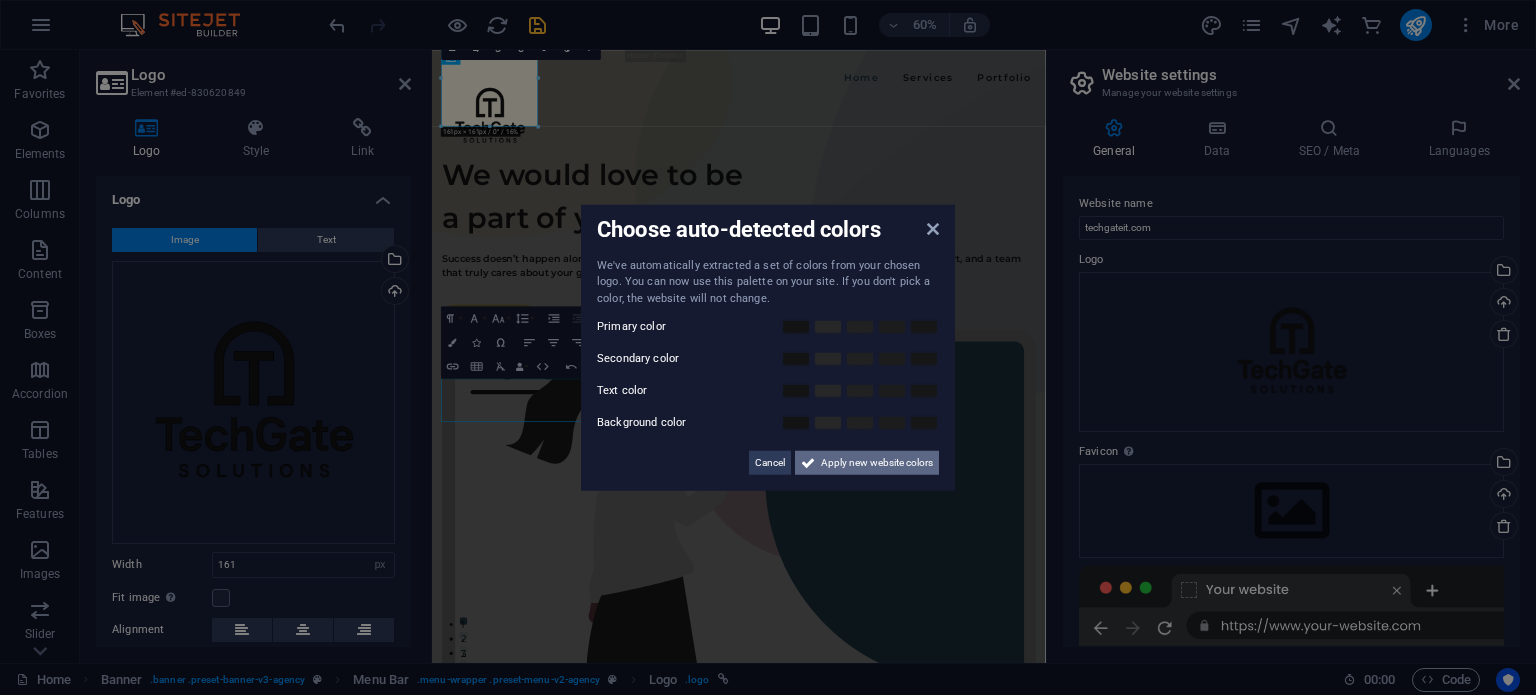 drag, startPoint x: 824, startPoint y: 460, endPoint x: 591, endPoint y: 775, distance: 391.80862 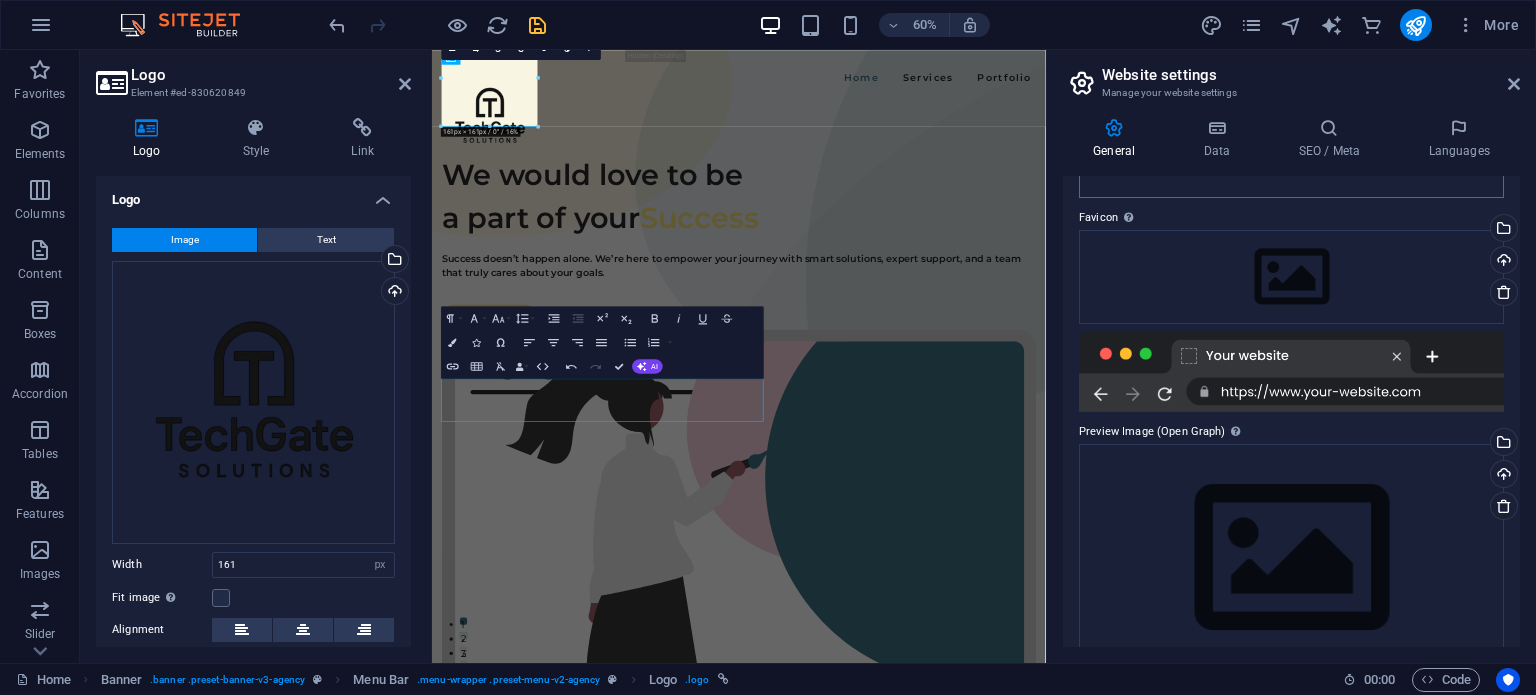 scroll, scrollTop: 276, scrollLeft: 0, axis: vertical 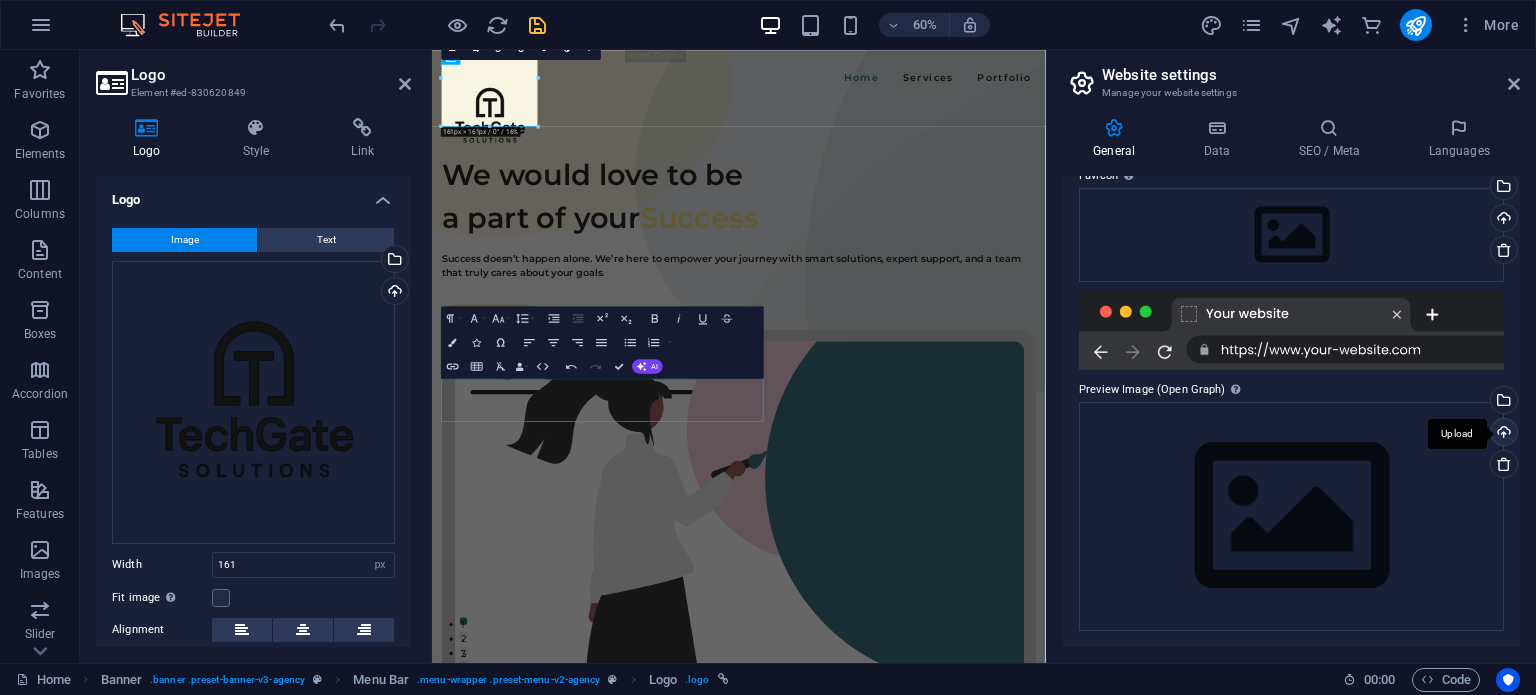 click on "Upload" at bounding box center (1502, 434) 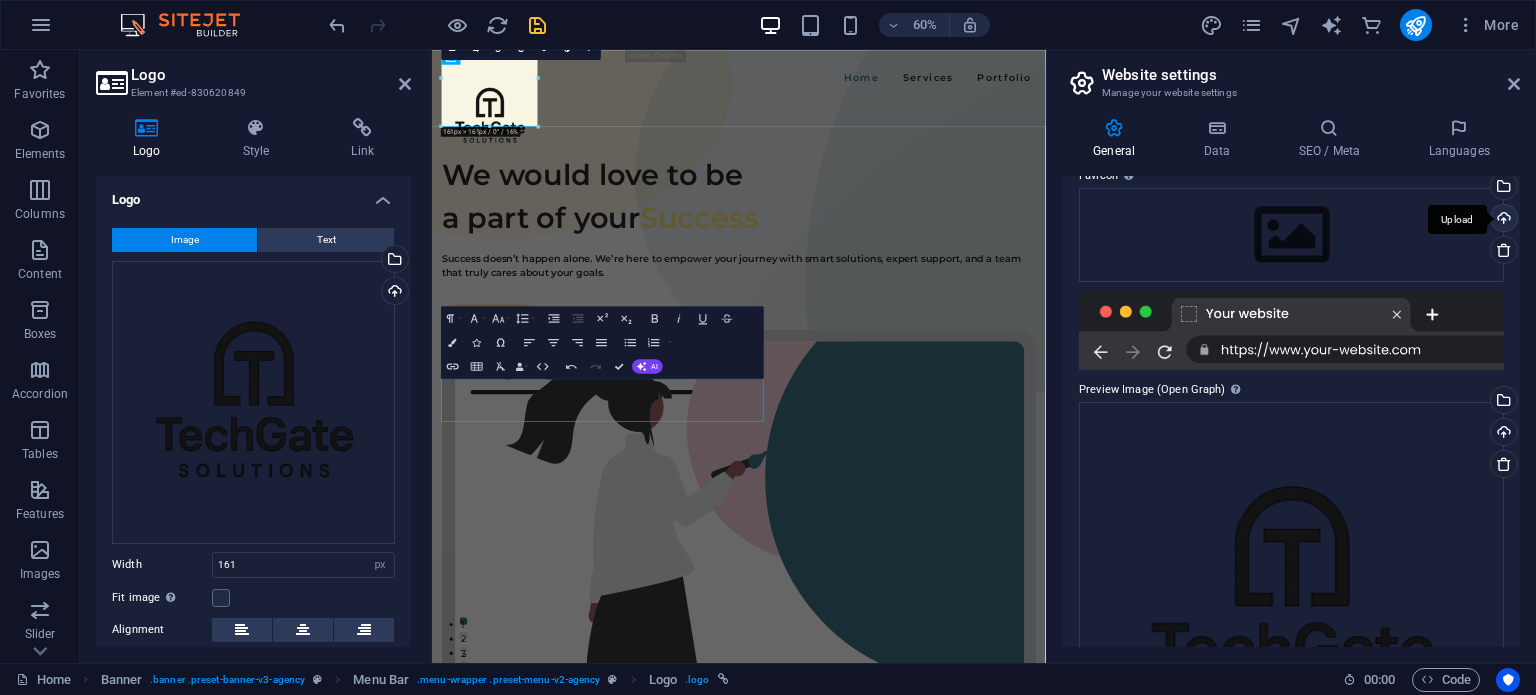click on "Upload" at bounding box center (1502, 220) 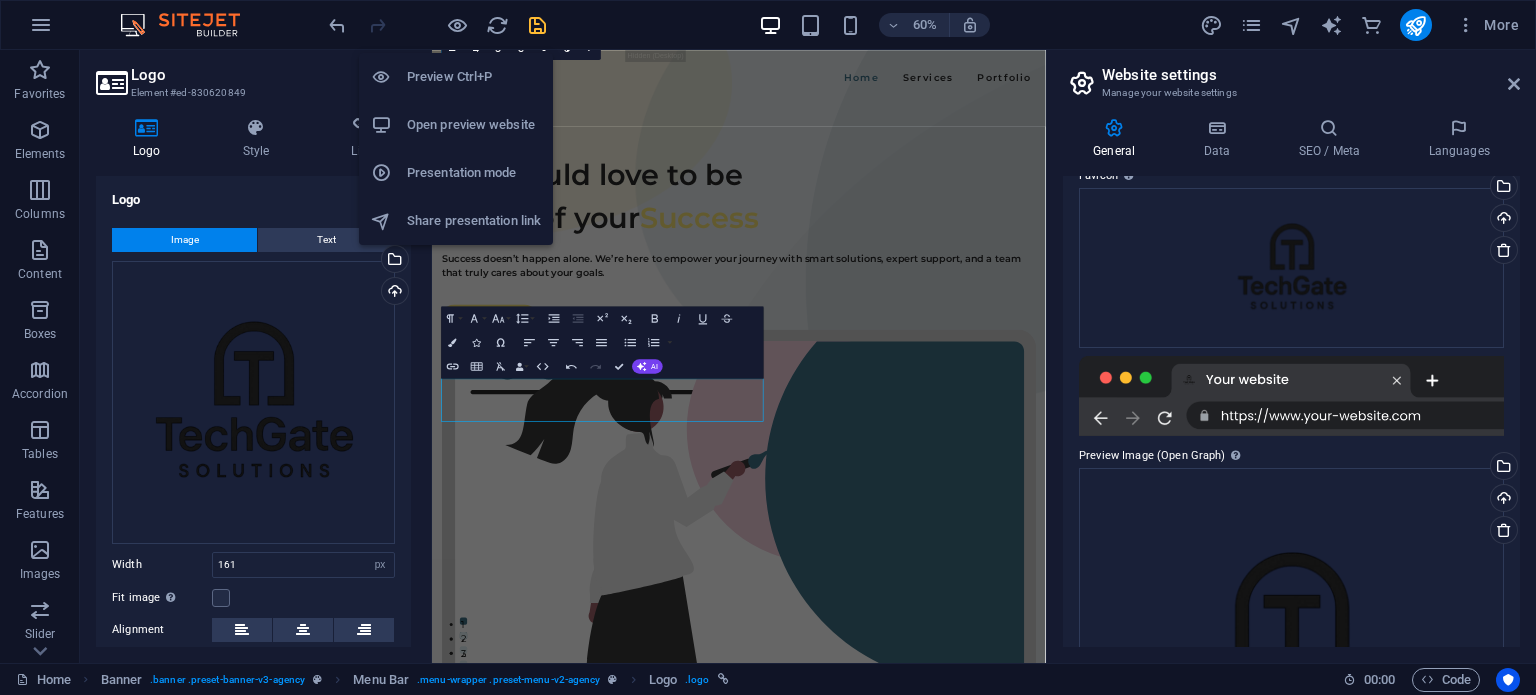 click at bounding box center (537, 25) 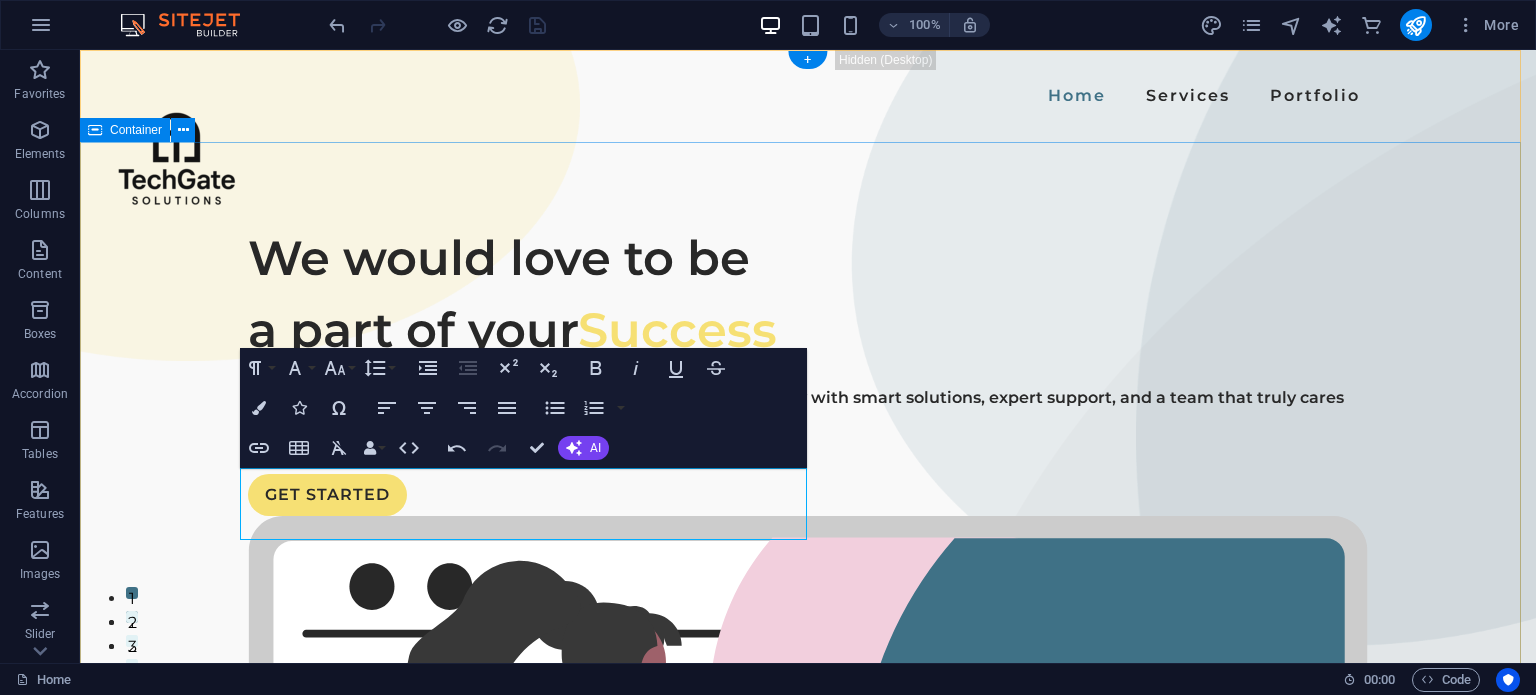 click on "We would love to be a part of your  Success Success doesn’t happen alone. We’re here to empower your journey with smart solutions, expert support, and a team that truly cares about your goals. GET STARTED" at bounding box center (808, 901) 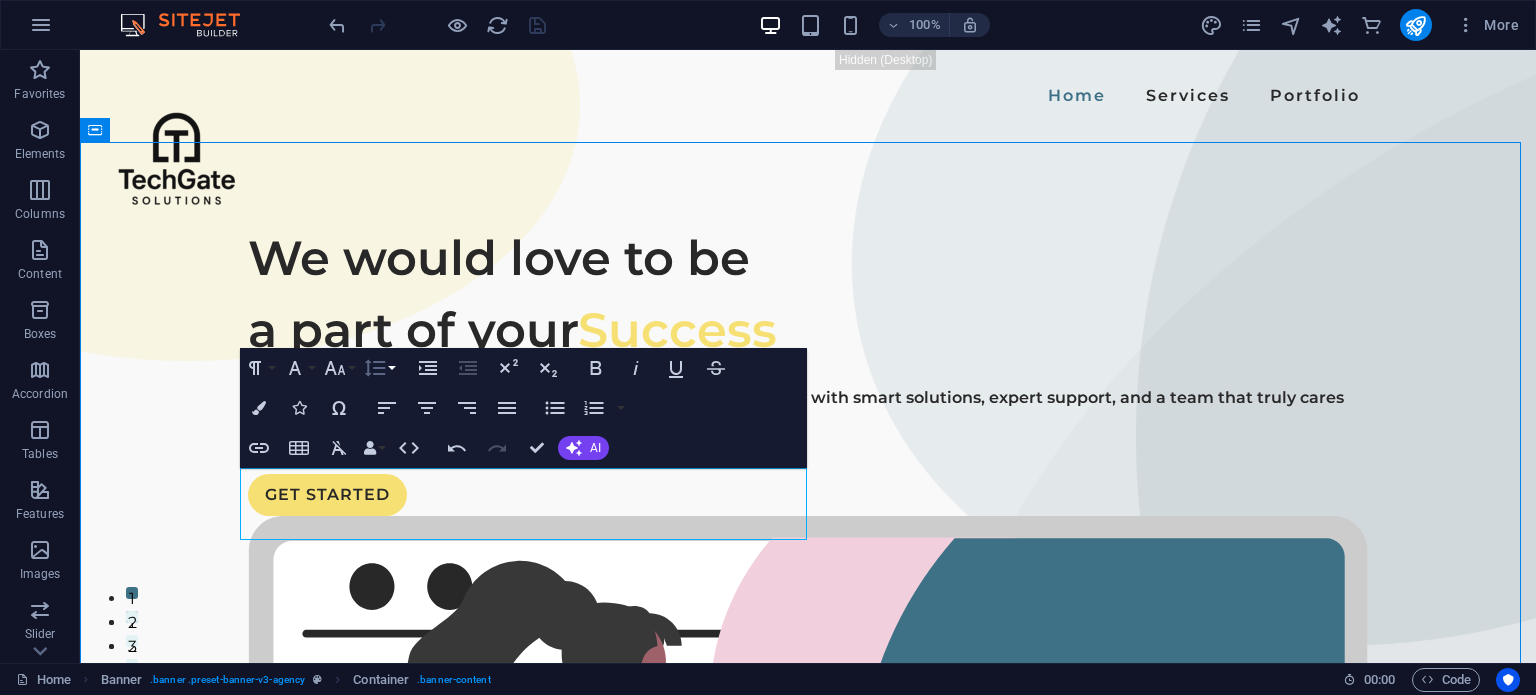 click on "Line Height" at bounding box center (379, 368) 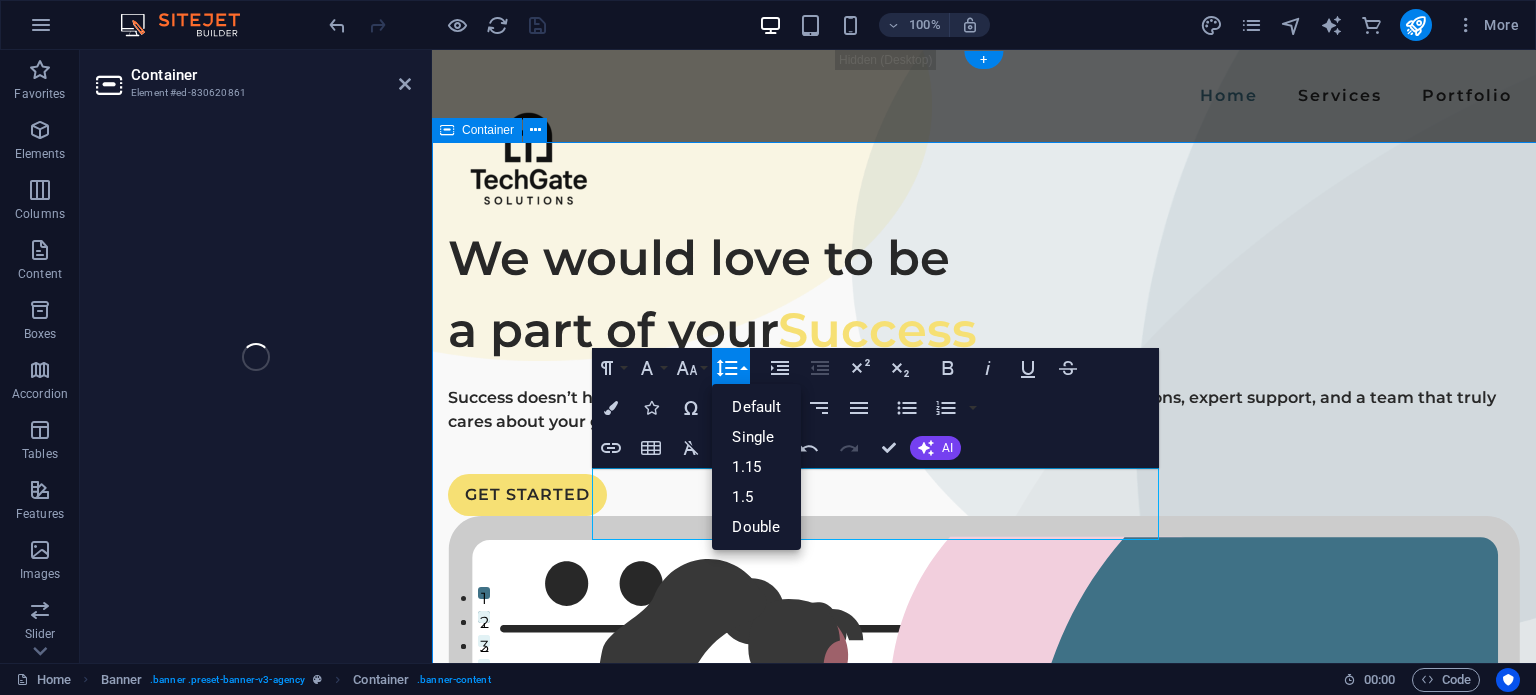 click on "We would love to be a part of your  Success Success doesn’t happen alone. We’re here to empower your journey with smart solutions, expert support, and a team that truly cares about your goals. GET STARTED" at bounding box center [984, 878] 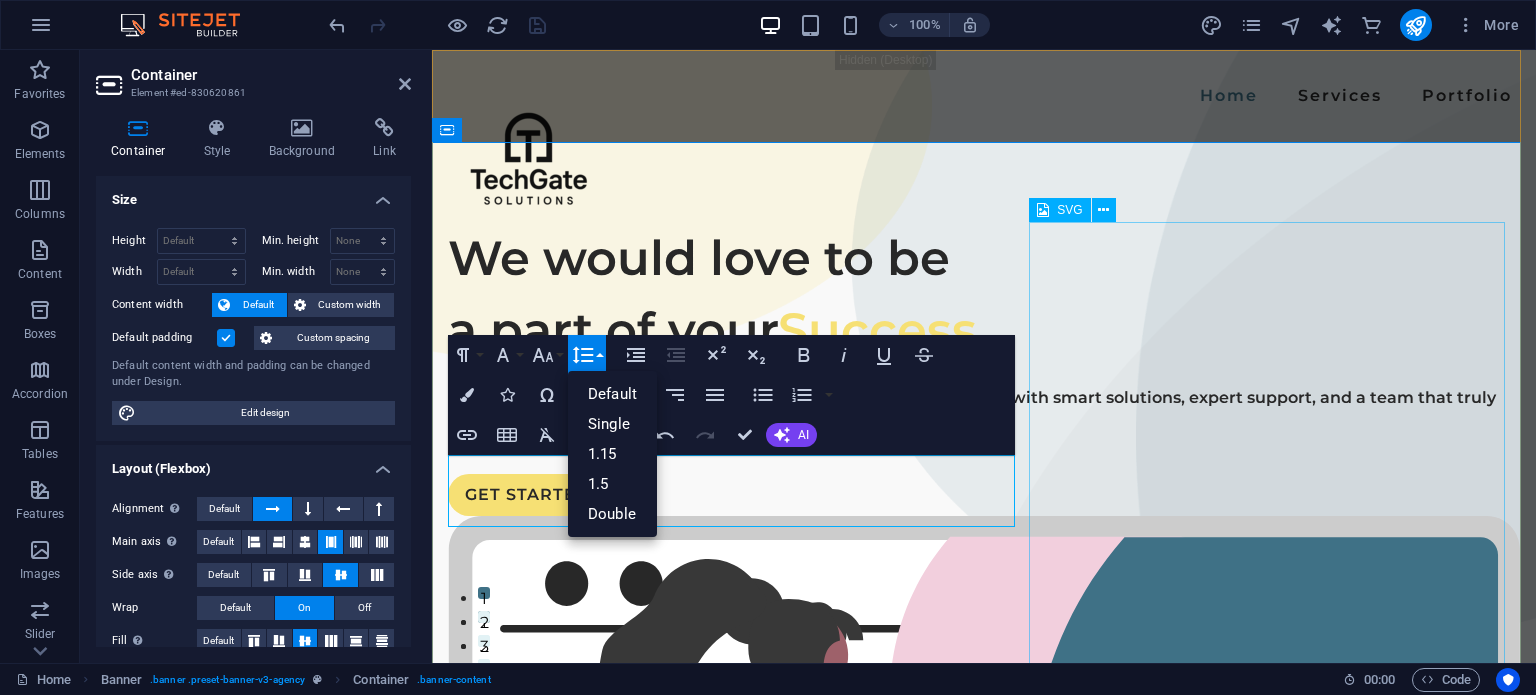 click at bounding box center (984, 1025) 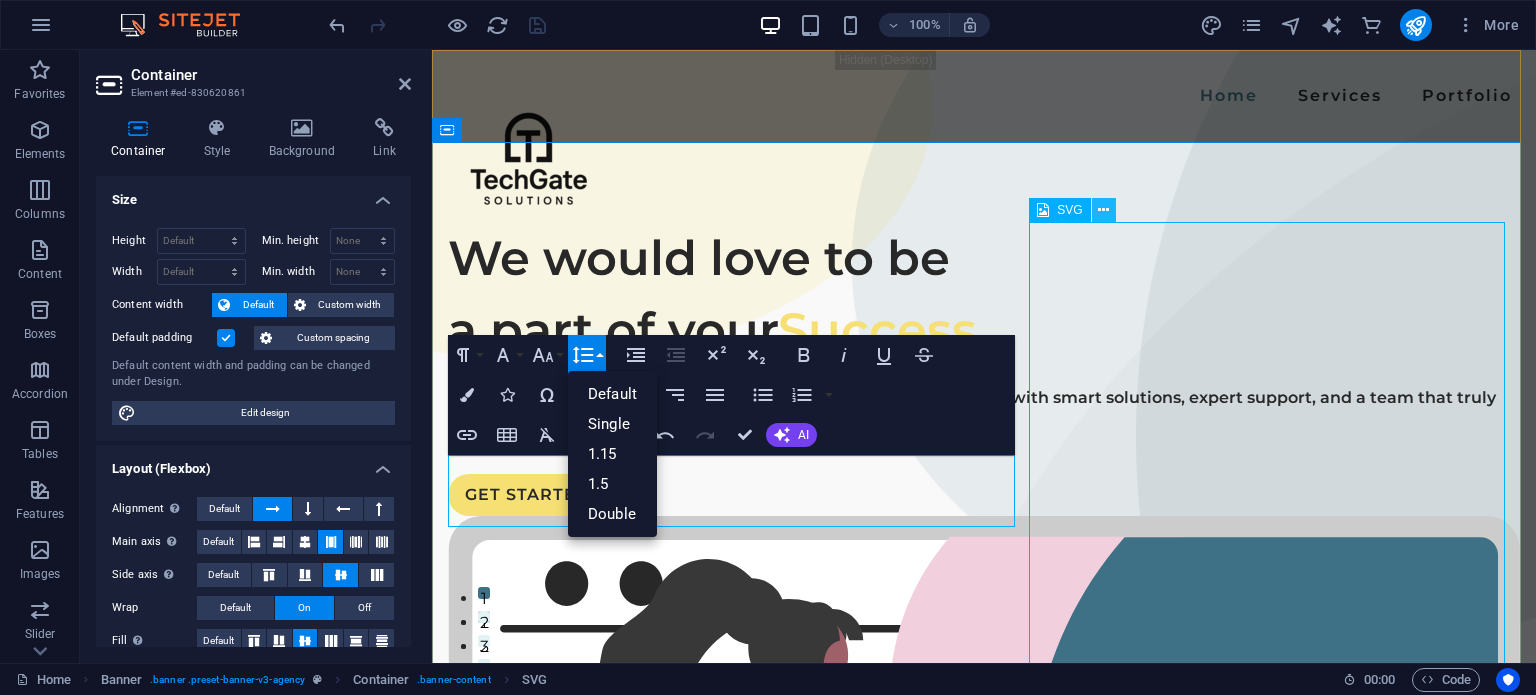 click at bounding box center [1103, 210] 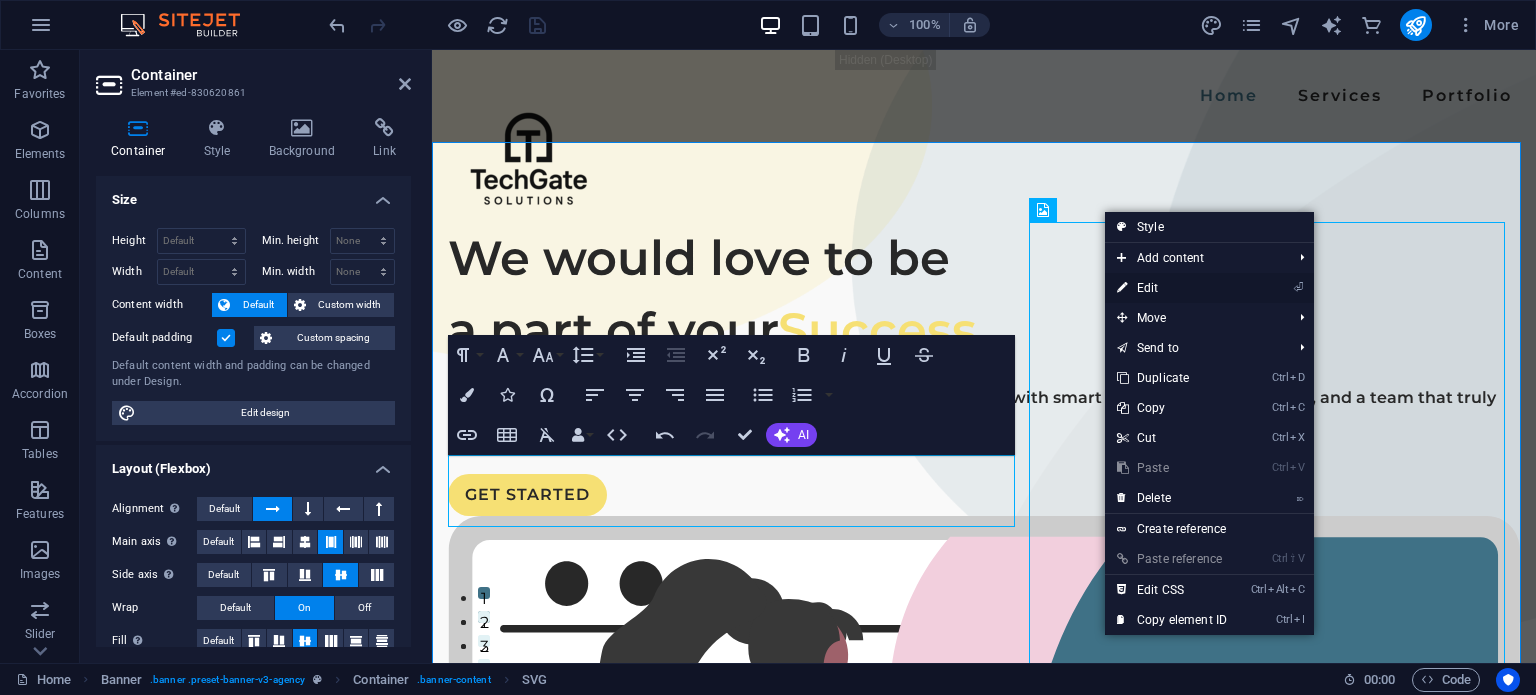 click on "⏎  Edit" at bounding box center [1172, 288] 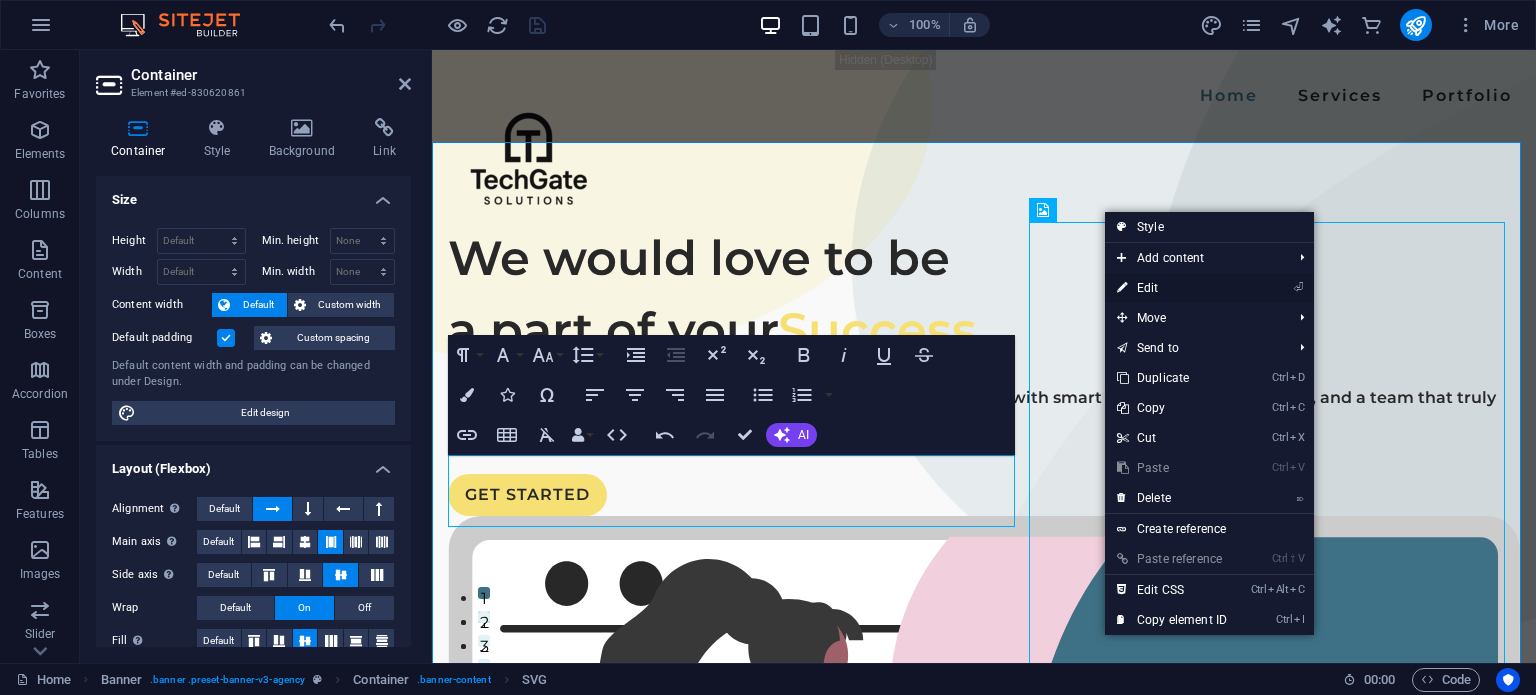 select on "xMidYMid" 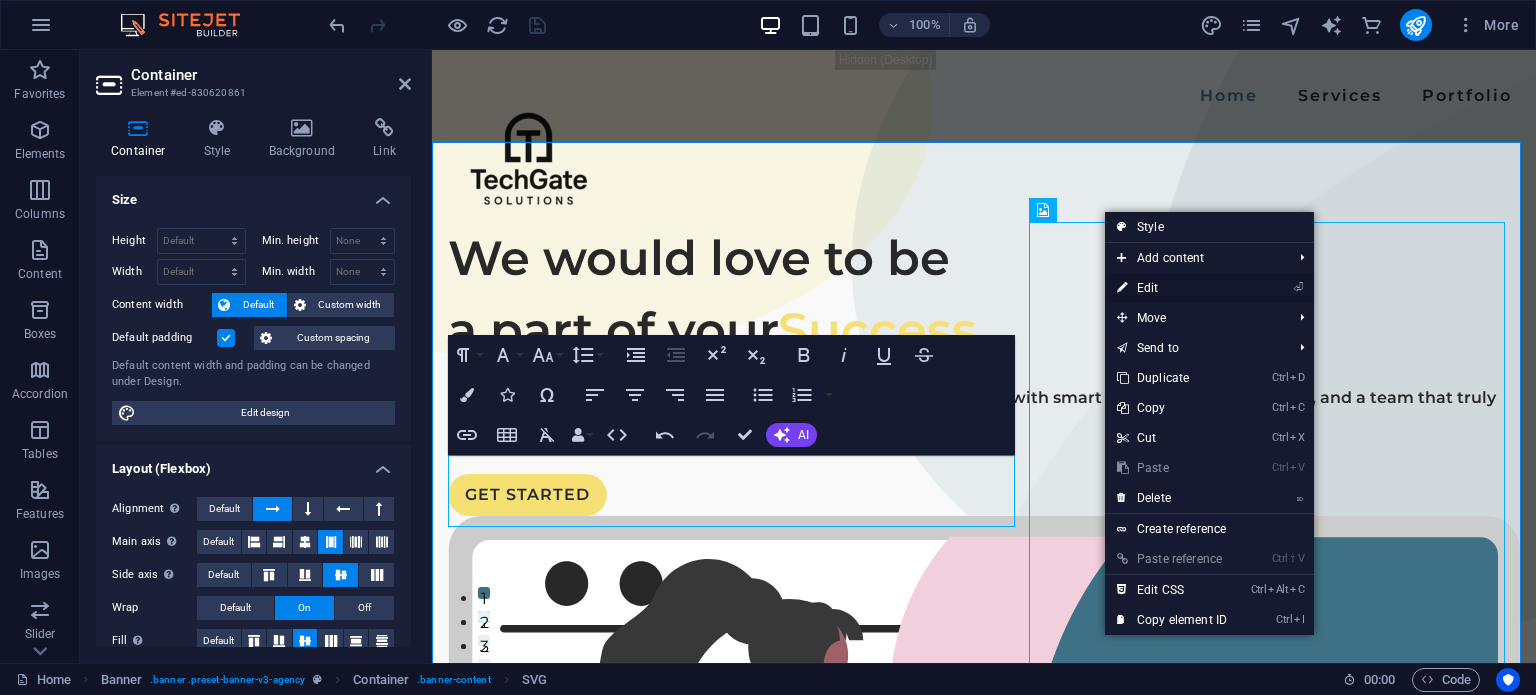 select on "%" 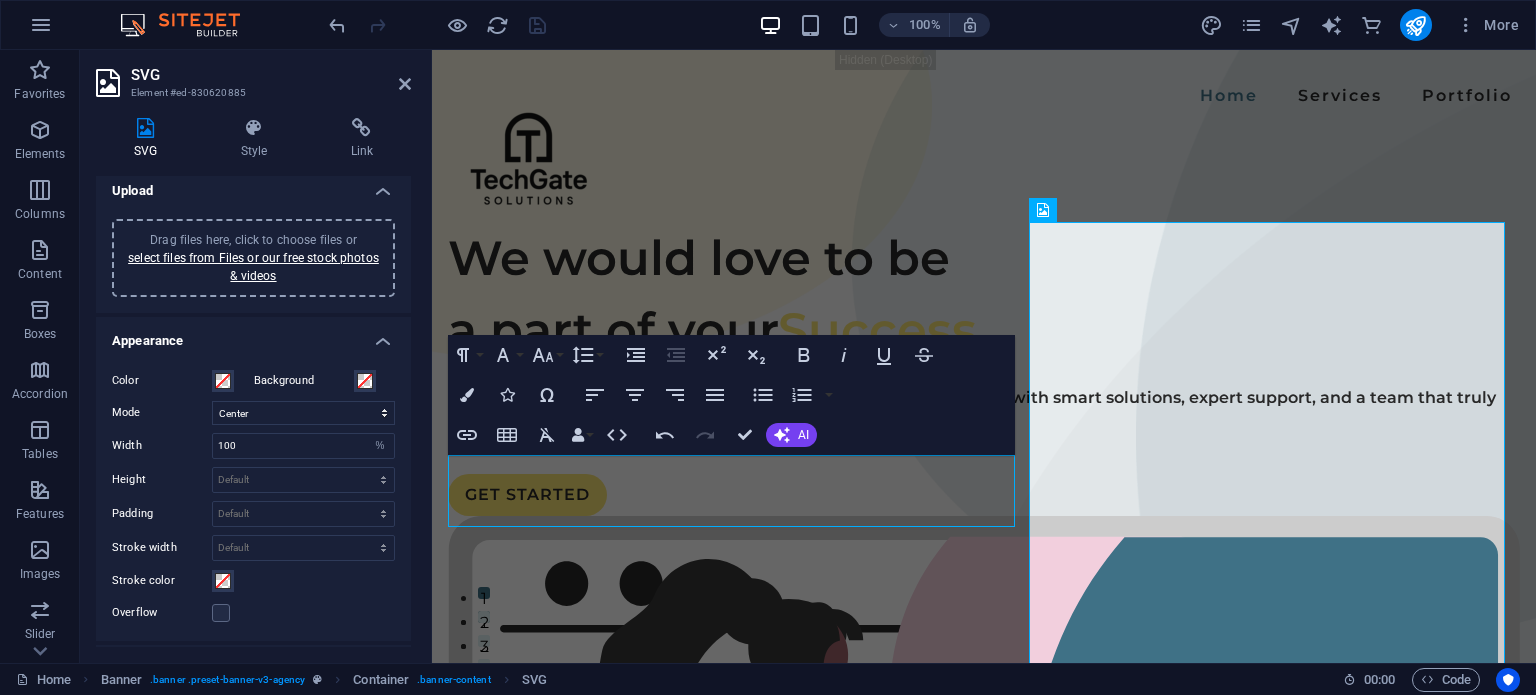 scroll, scrollTop: 0, scrollLeft: 0, axis: both 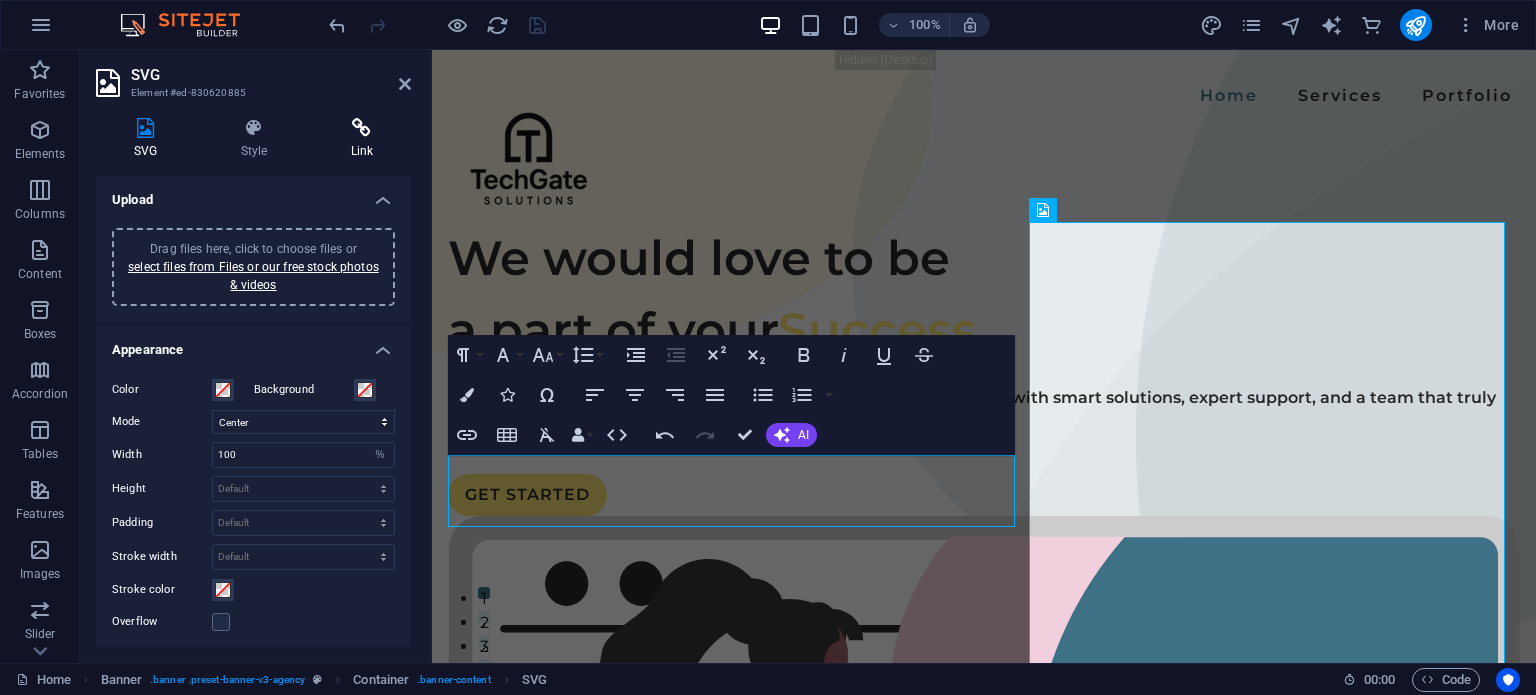 click on "Link" at bounding box center (362, 139) 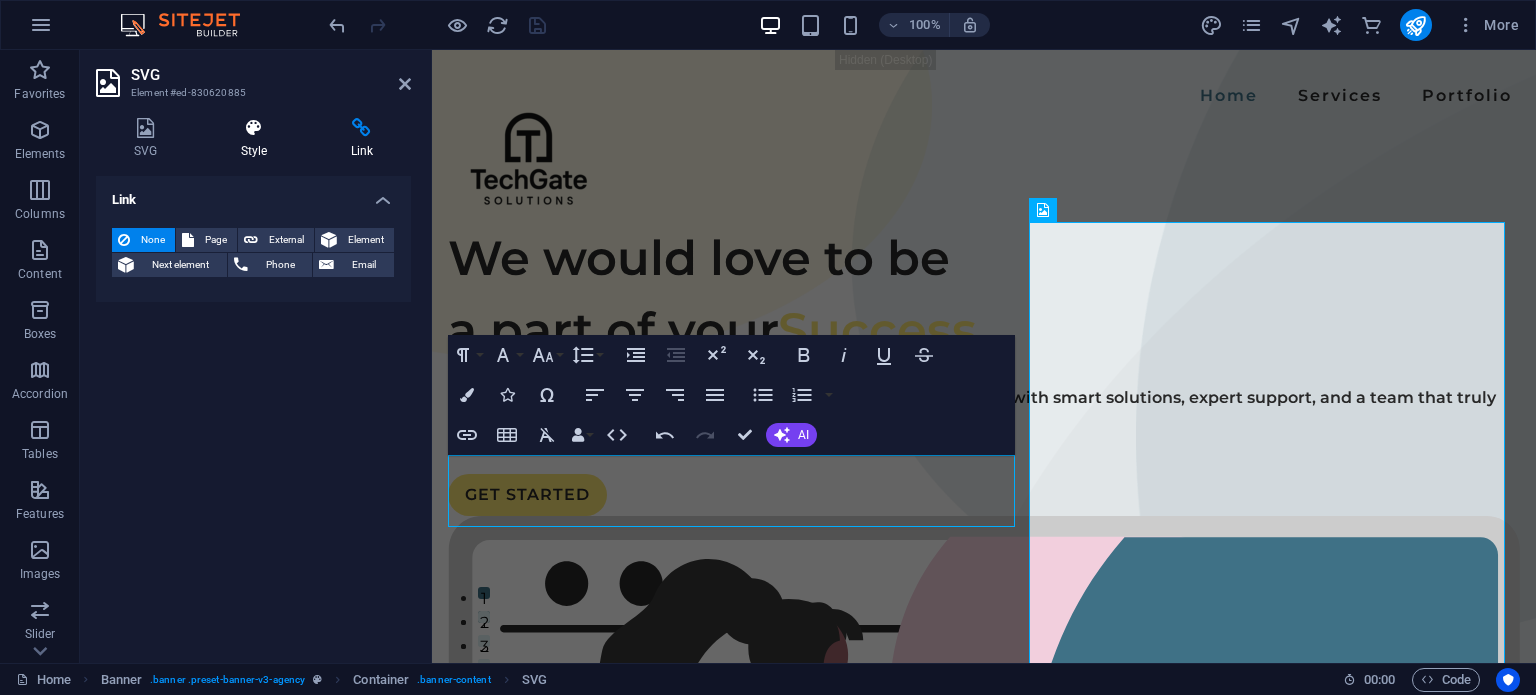 click at bounding box center [254, 128] 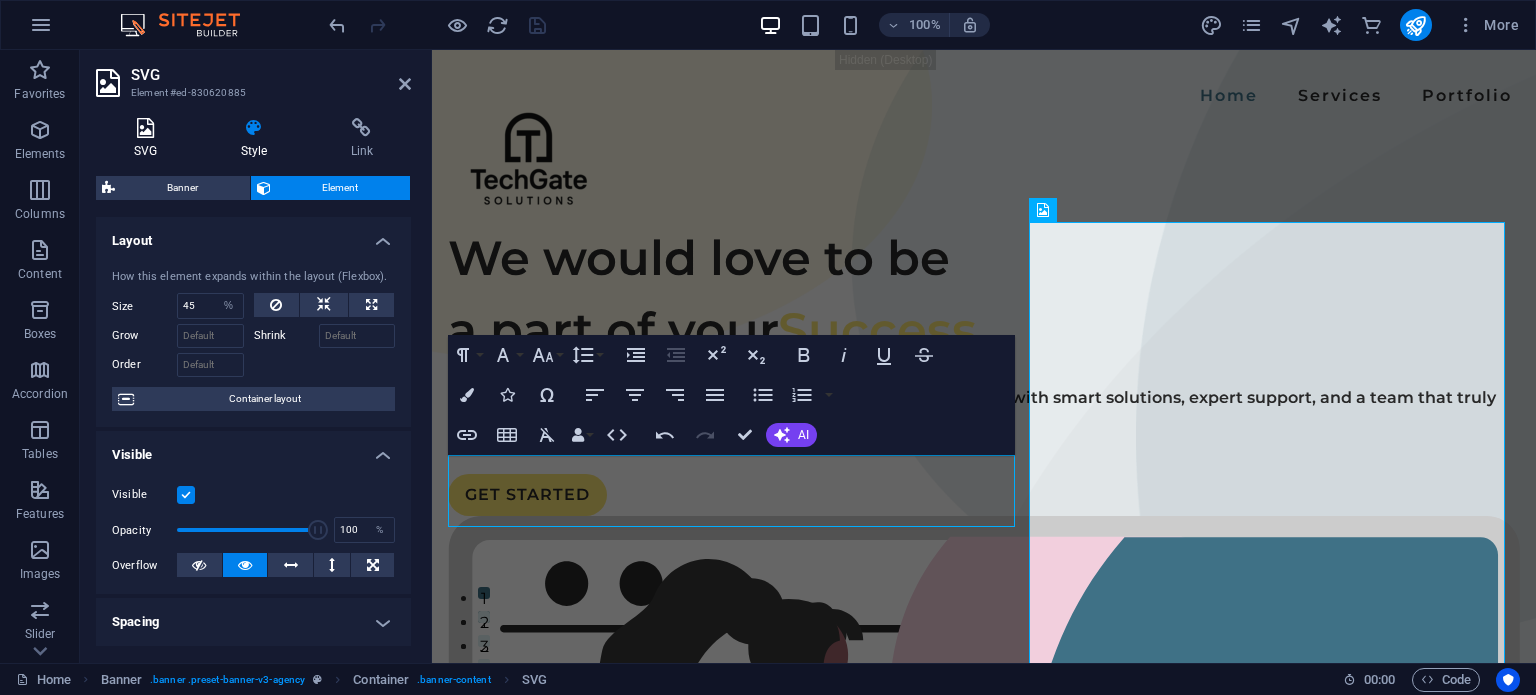 click at bounding box center (145, 128) 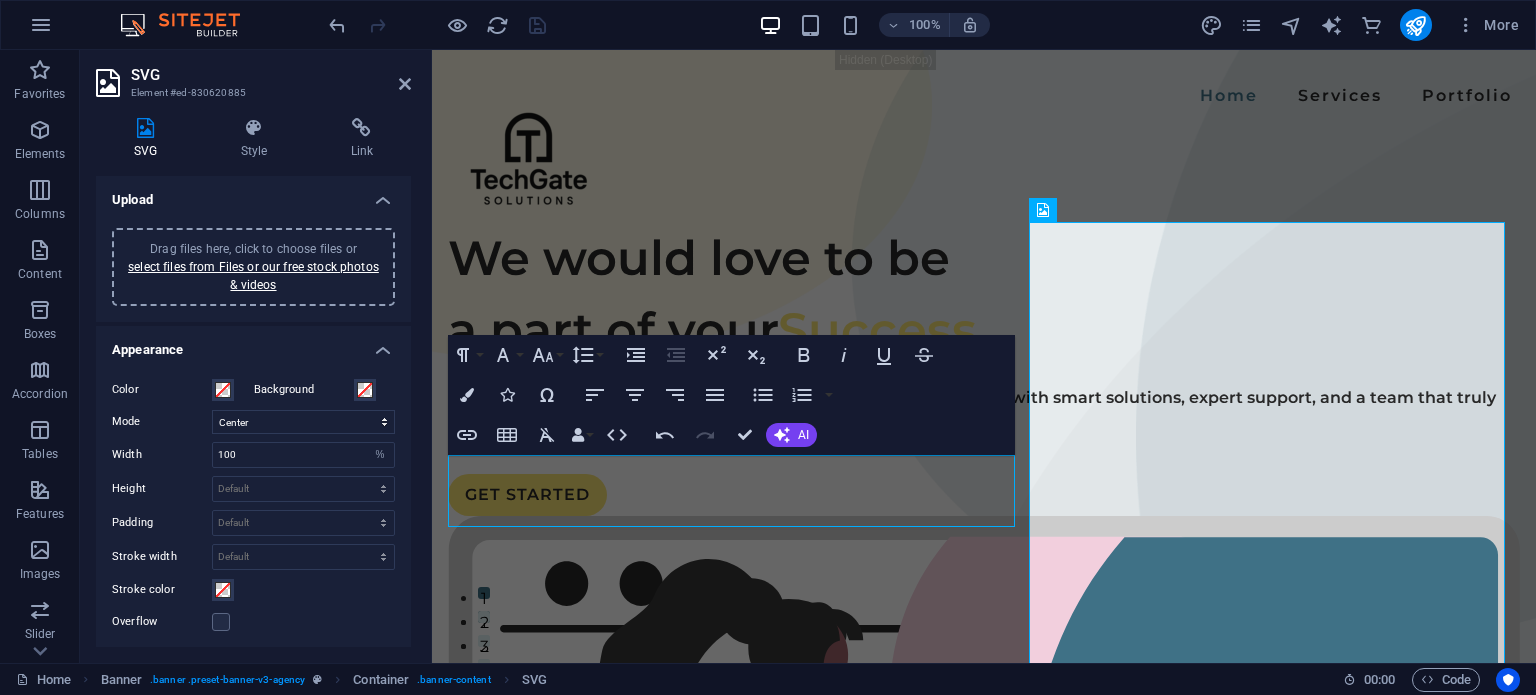 click on "Appearance" at bounding box center (253, 344) 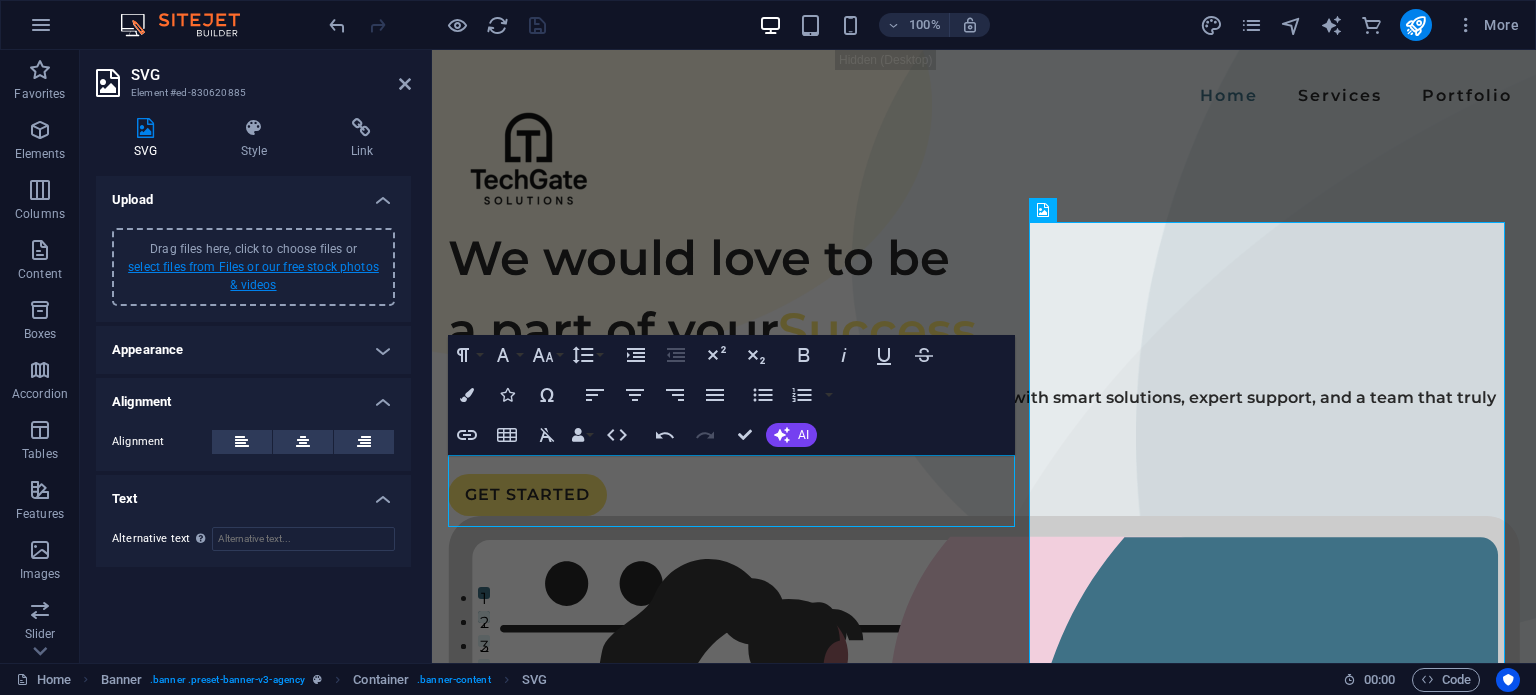 click on "select files from Files or our free stock photos & videos" at bounding box center (253, 276) 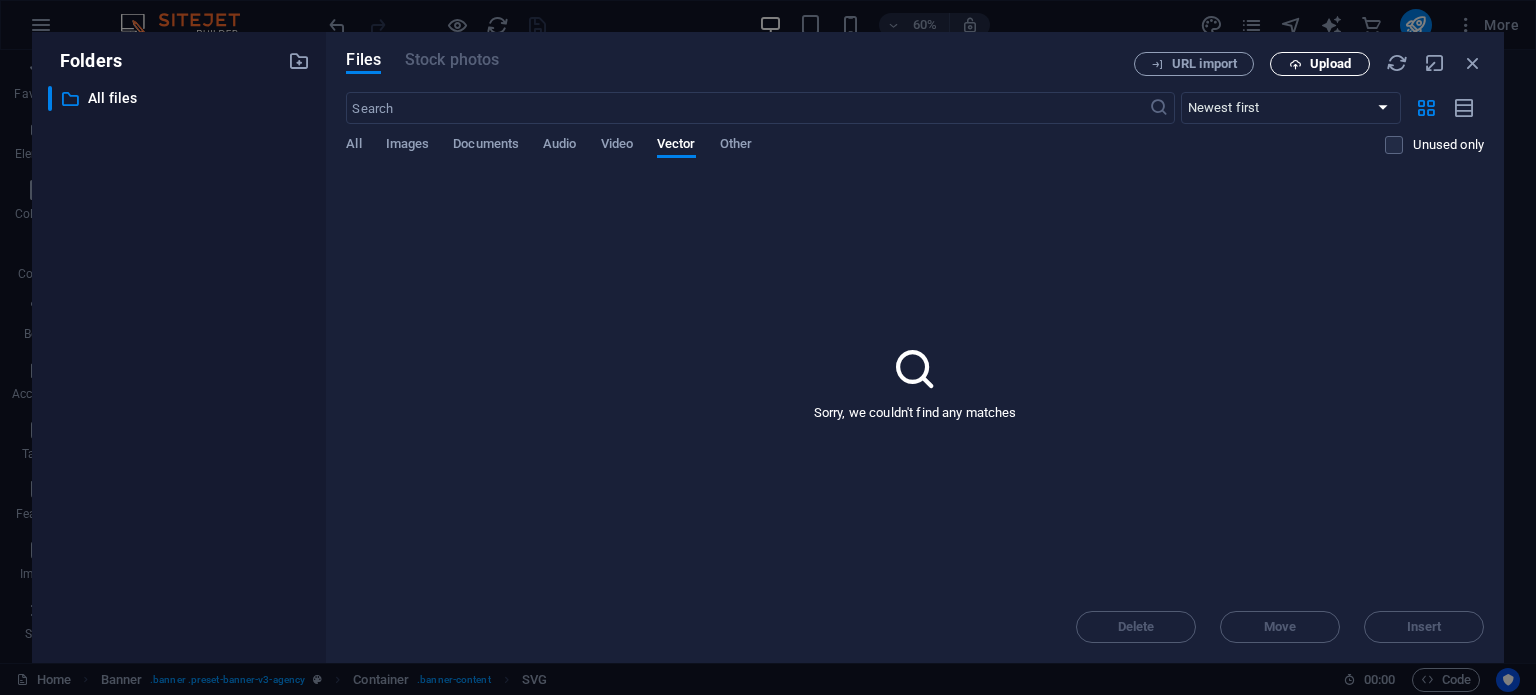 click on "Upload" at bounding box center (1320, 64) 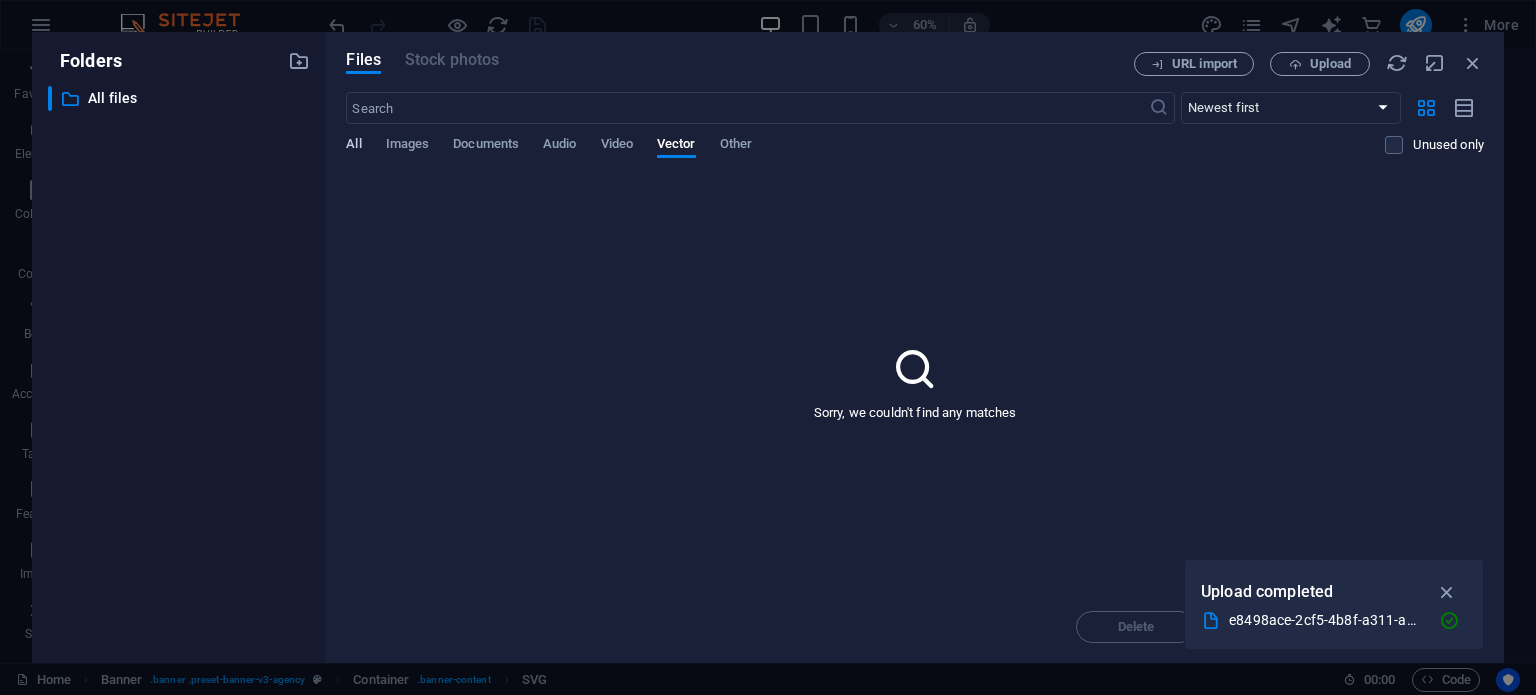 click on "All" at bounding box center (353, 146) 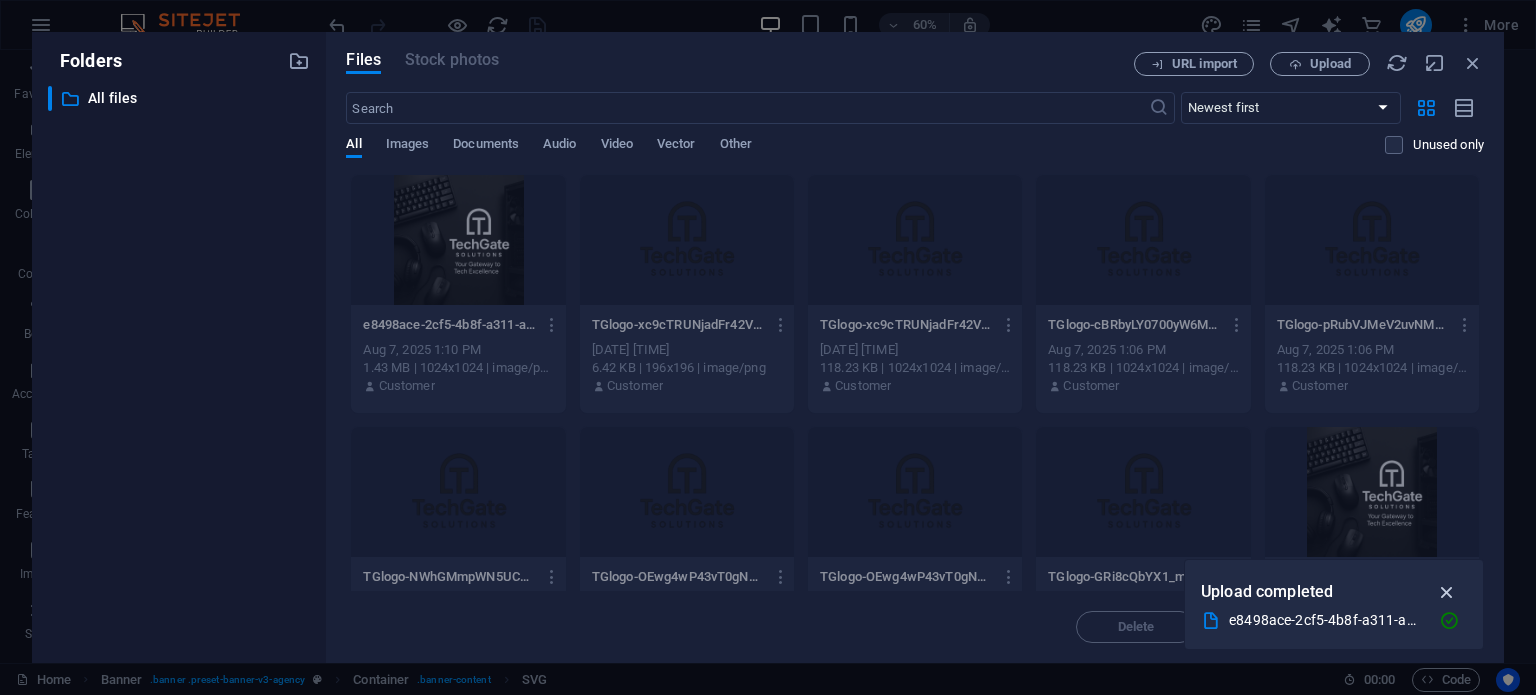 click at bounding box center (1447, 592) 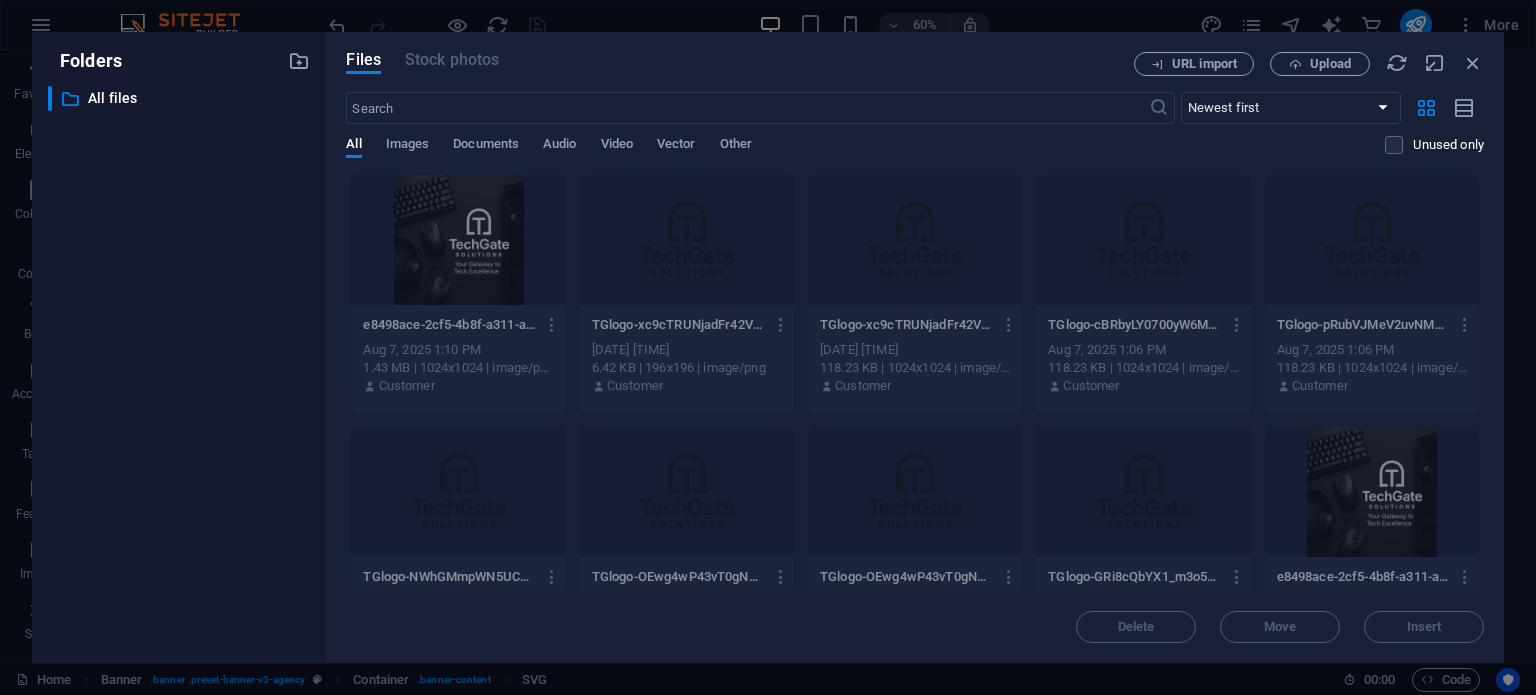 click at bounding box center [458, 240] 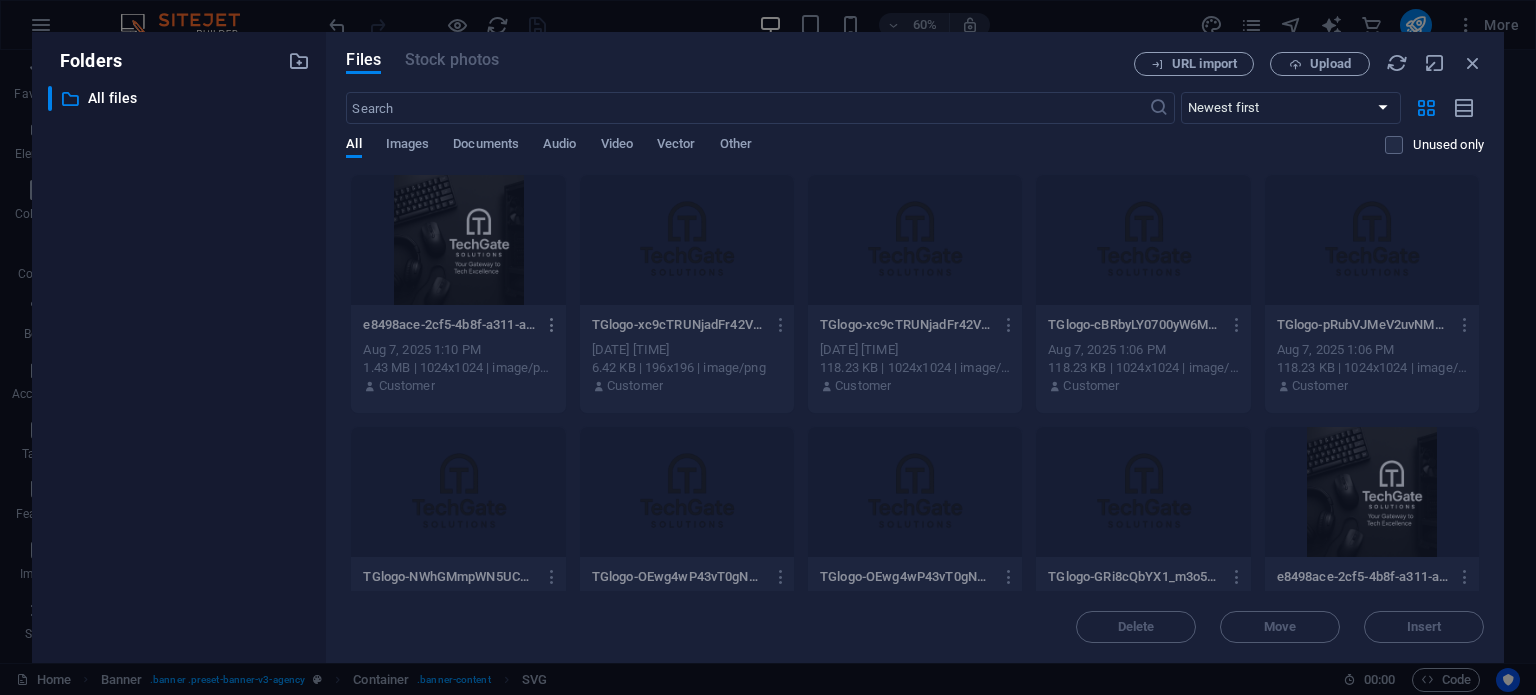 click at bounding box center [552, 325] 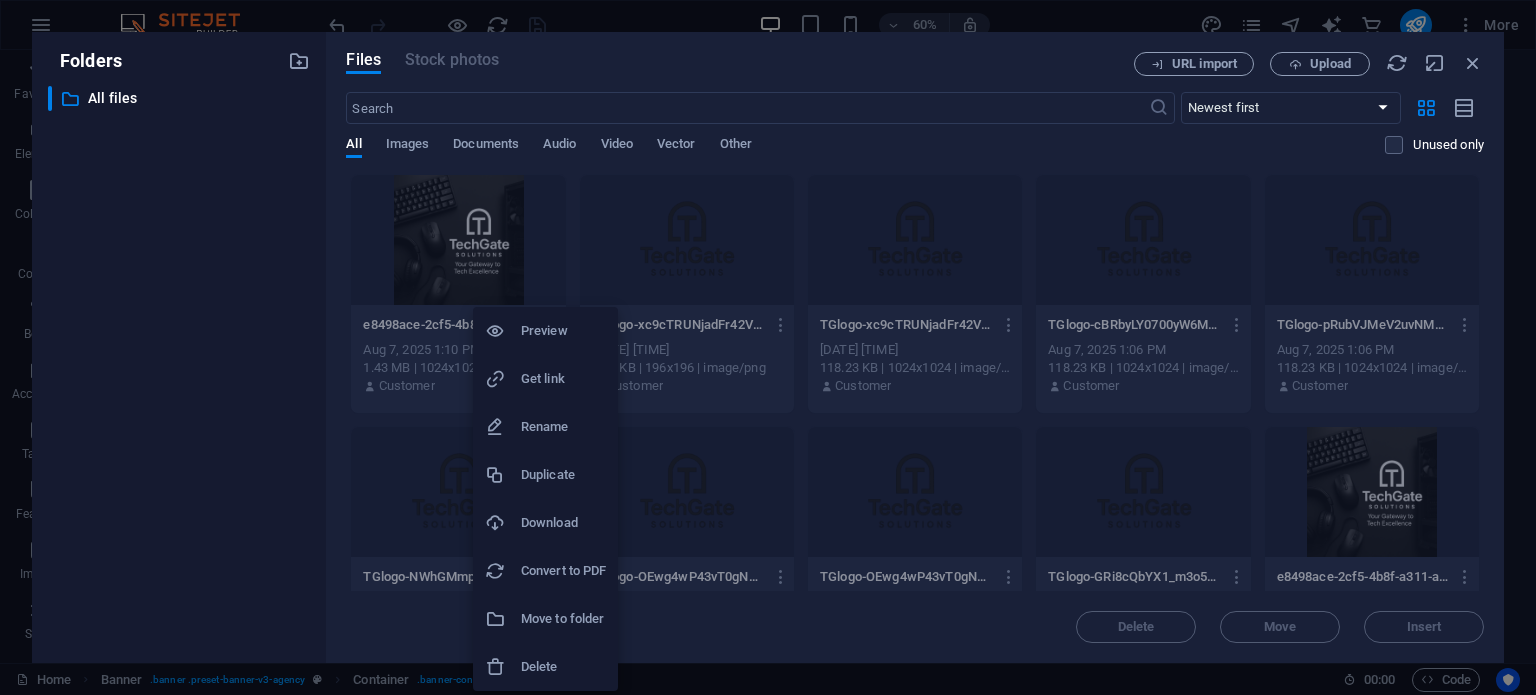 click on "Preview" at bounding box center (563, 331) 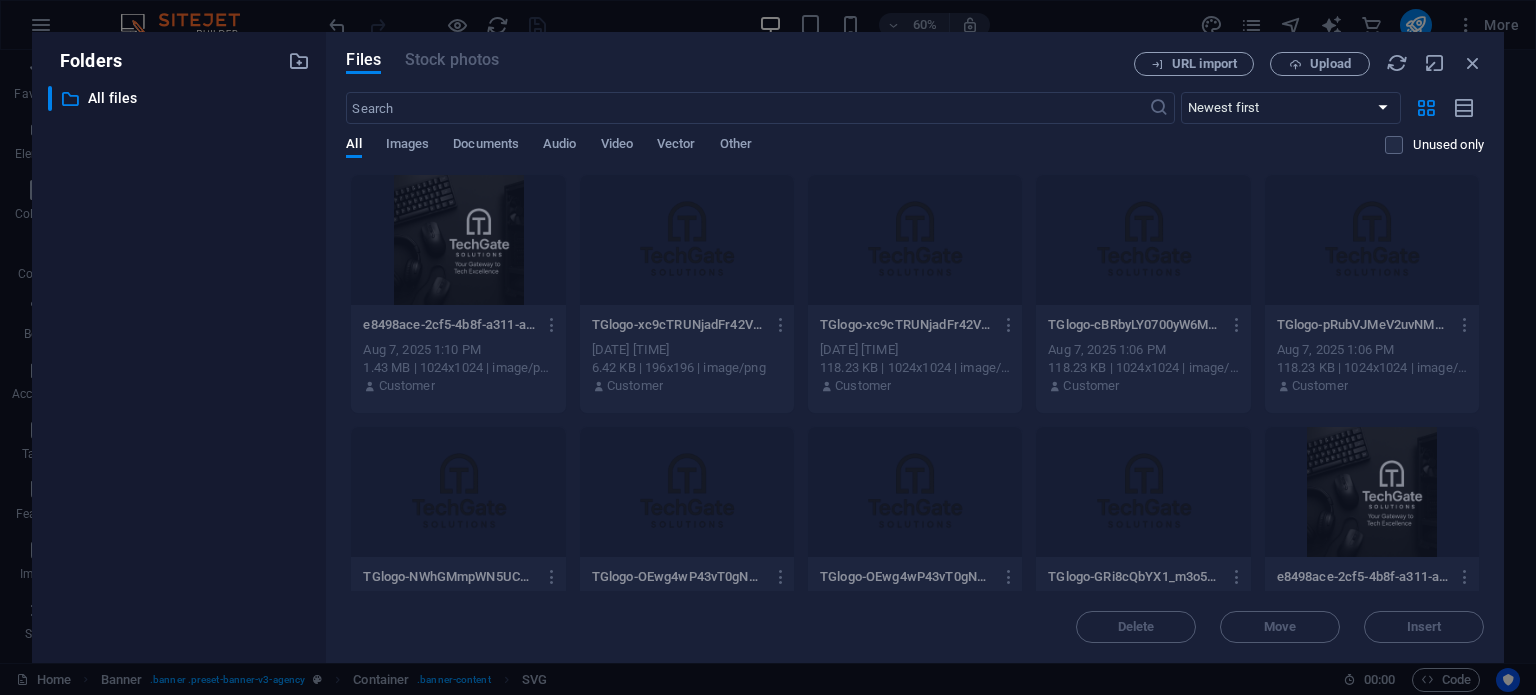 click on "Aug 7, 2025 1:10 PM" at bounding box center (458, 350) 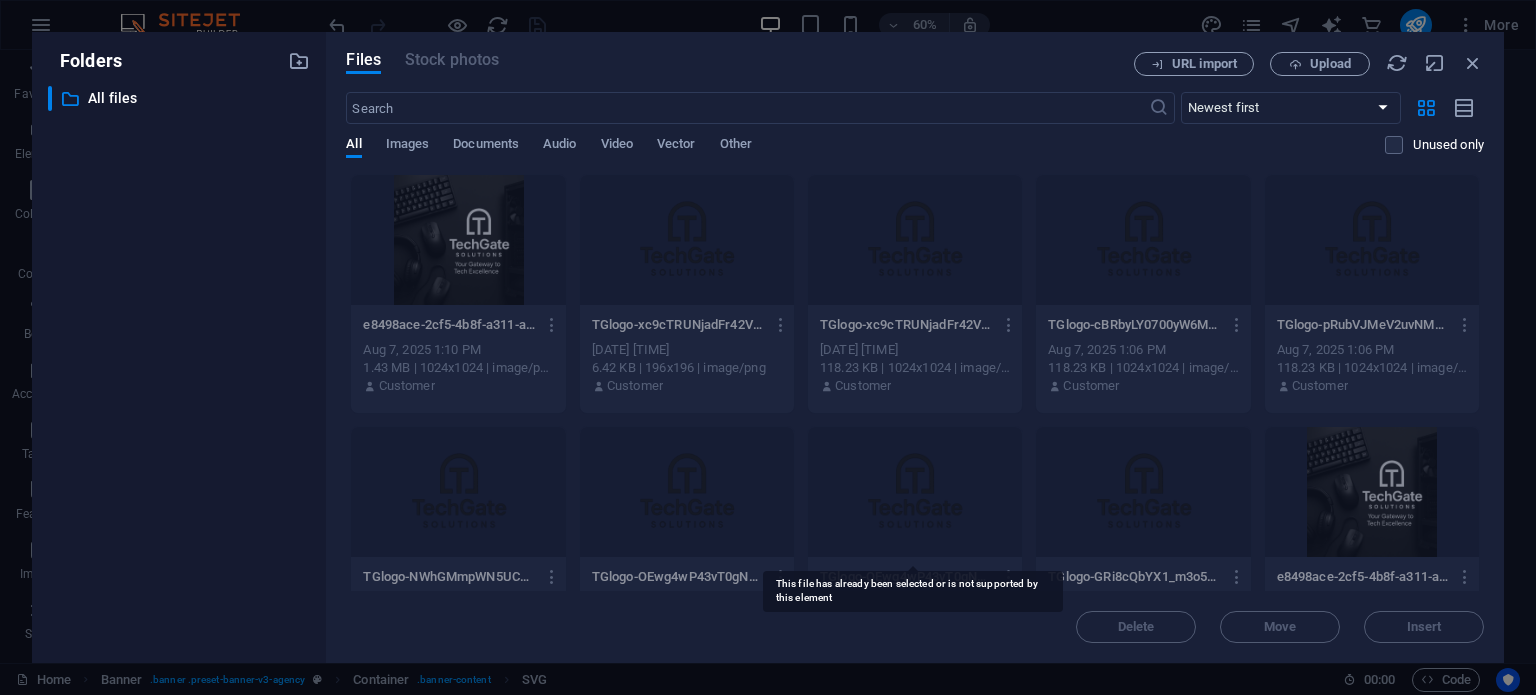 click on "1.43 MB | 1024x1024 | image/png" at bounding box center (458, 368) 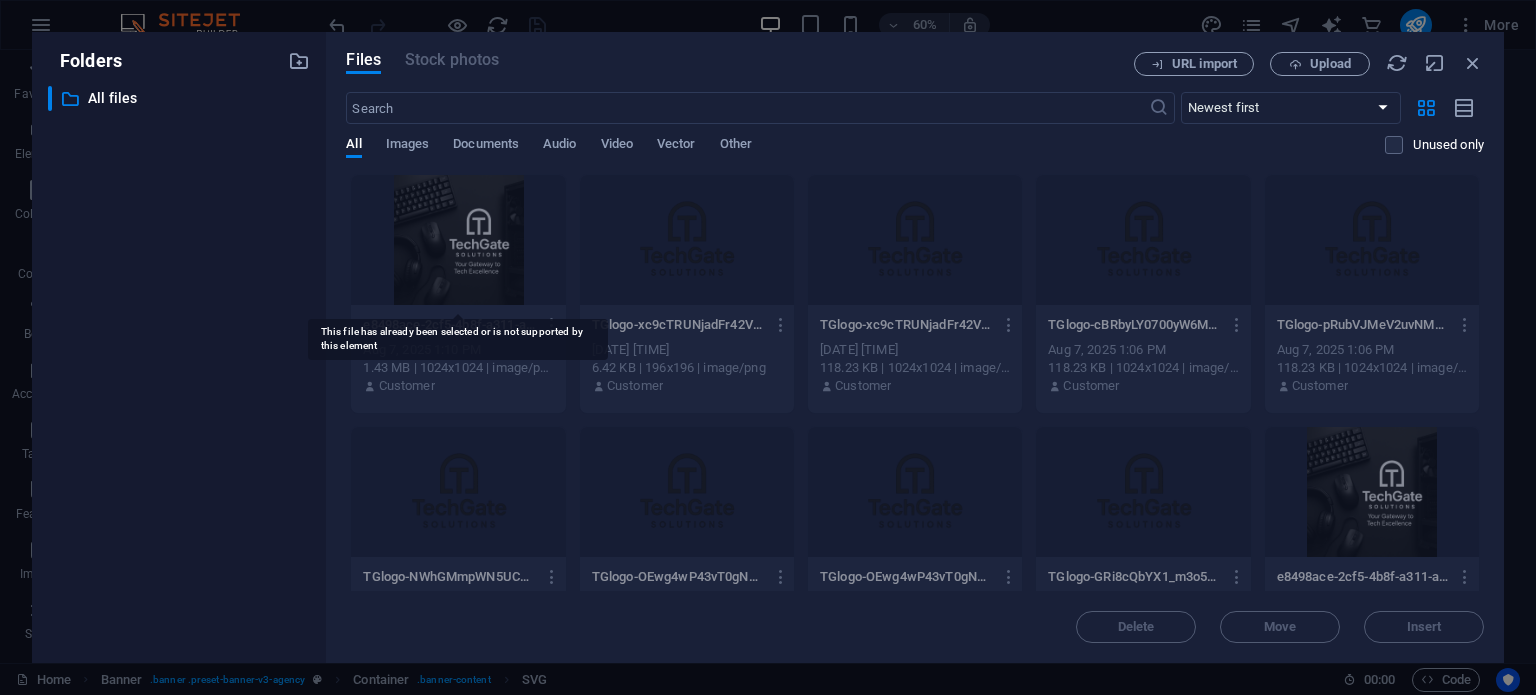 click at bounding box center (458, 240) 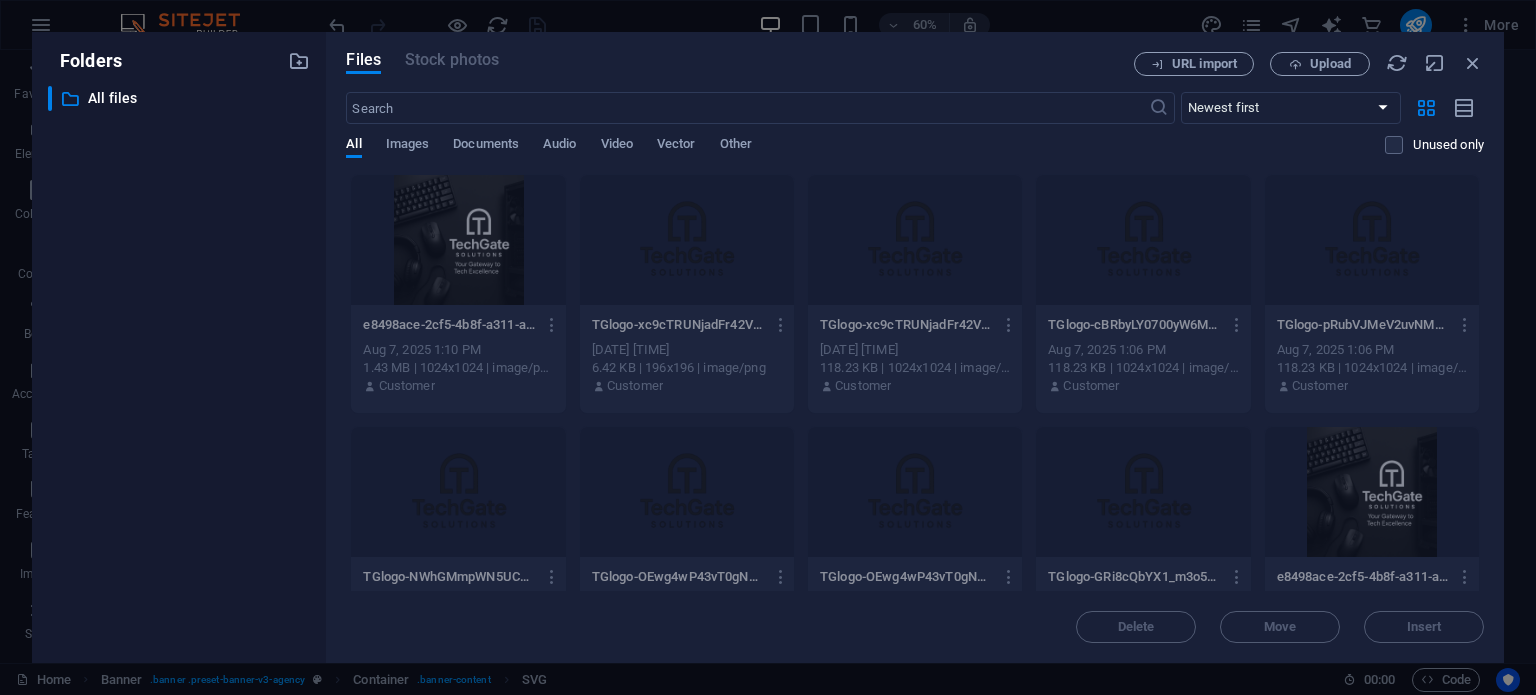 click on "Delete Move Insert" at bounding box center (915, 617) 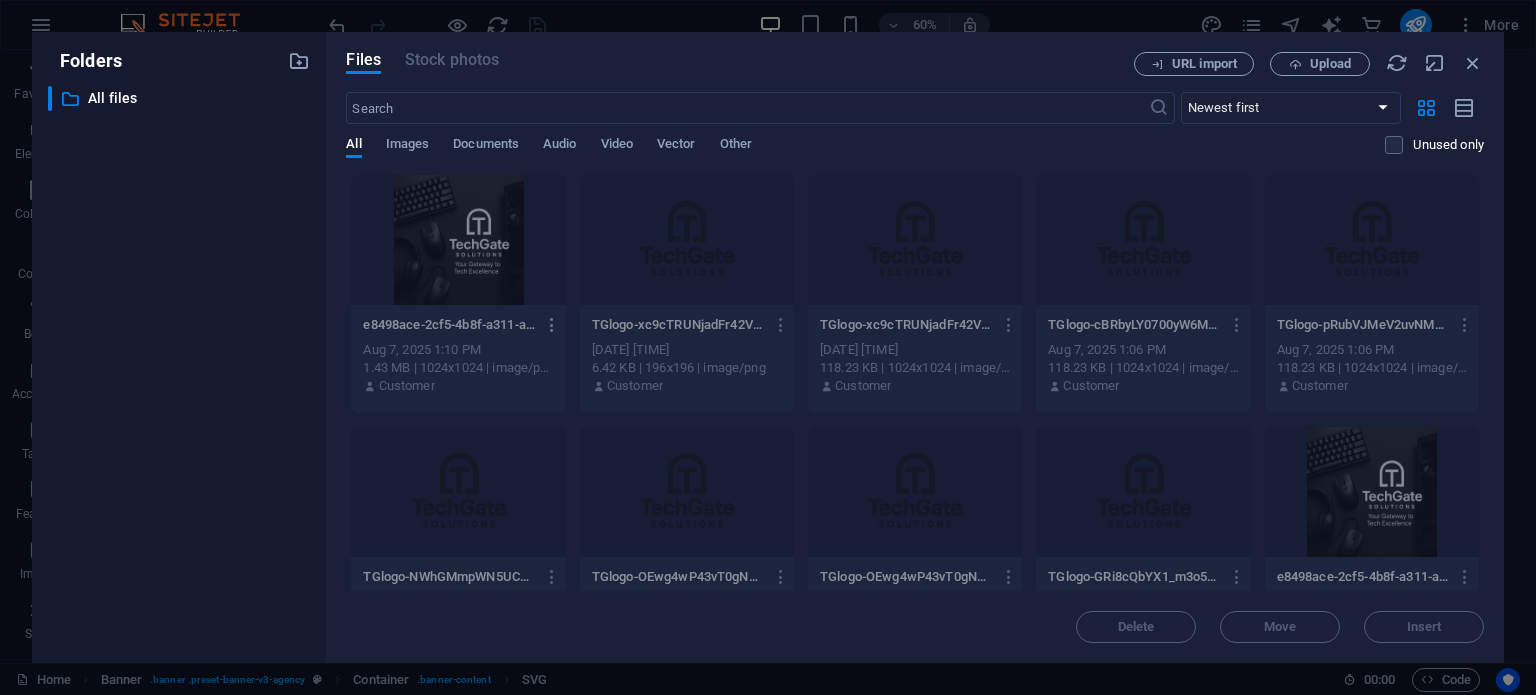 click at bounding box center (552, 325) 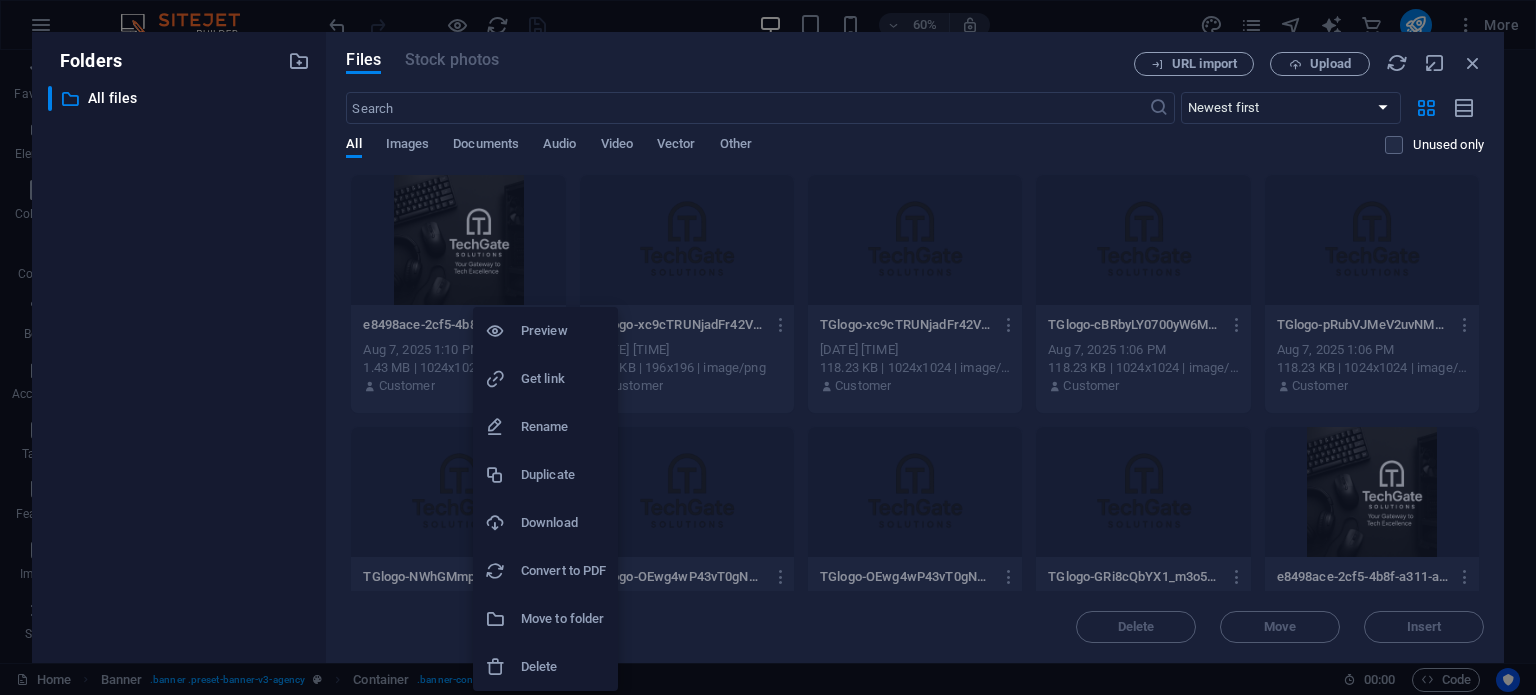 click on "Get link" at bounding box center (563, 379) 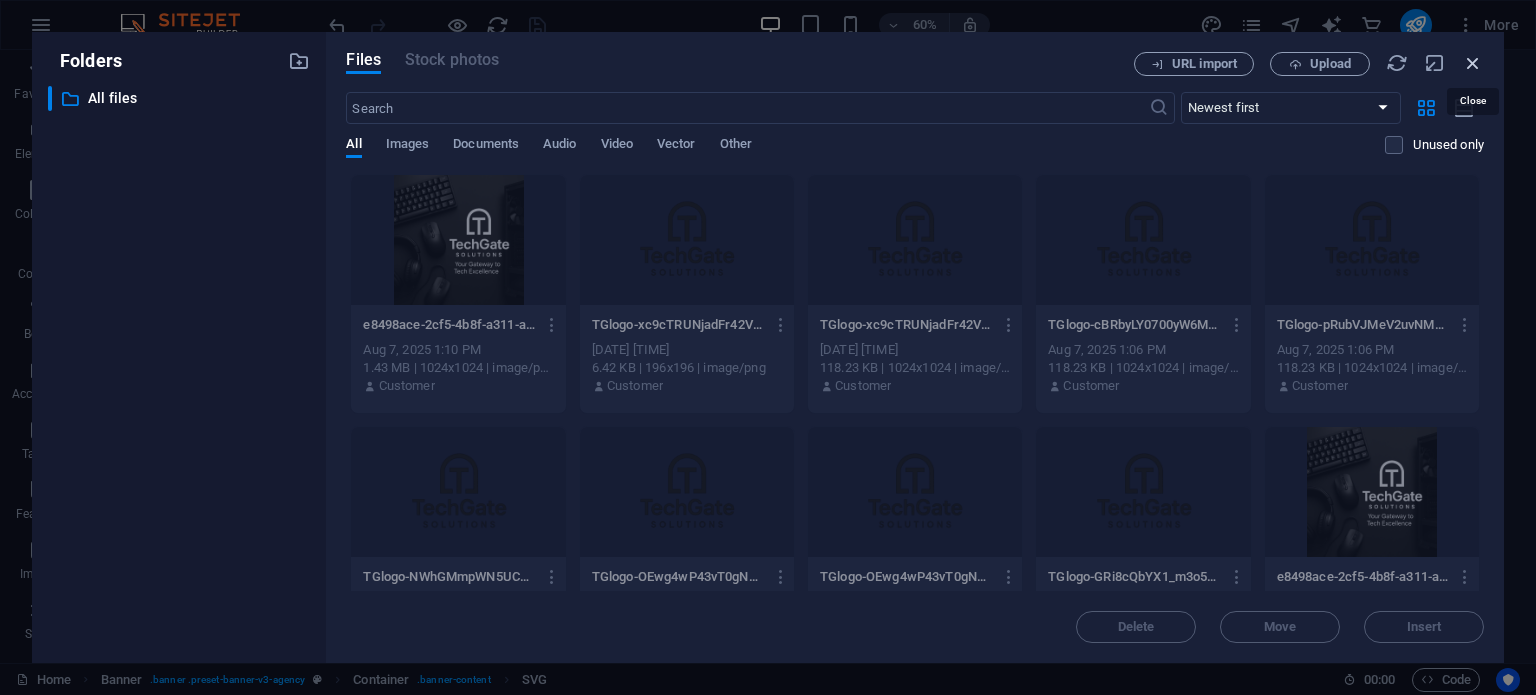 click at bounding box center [1473, 63] 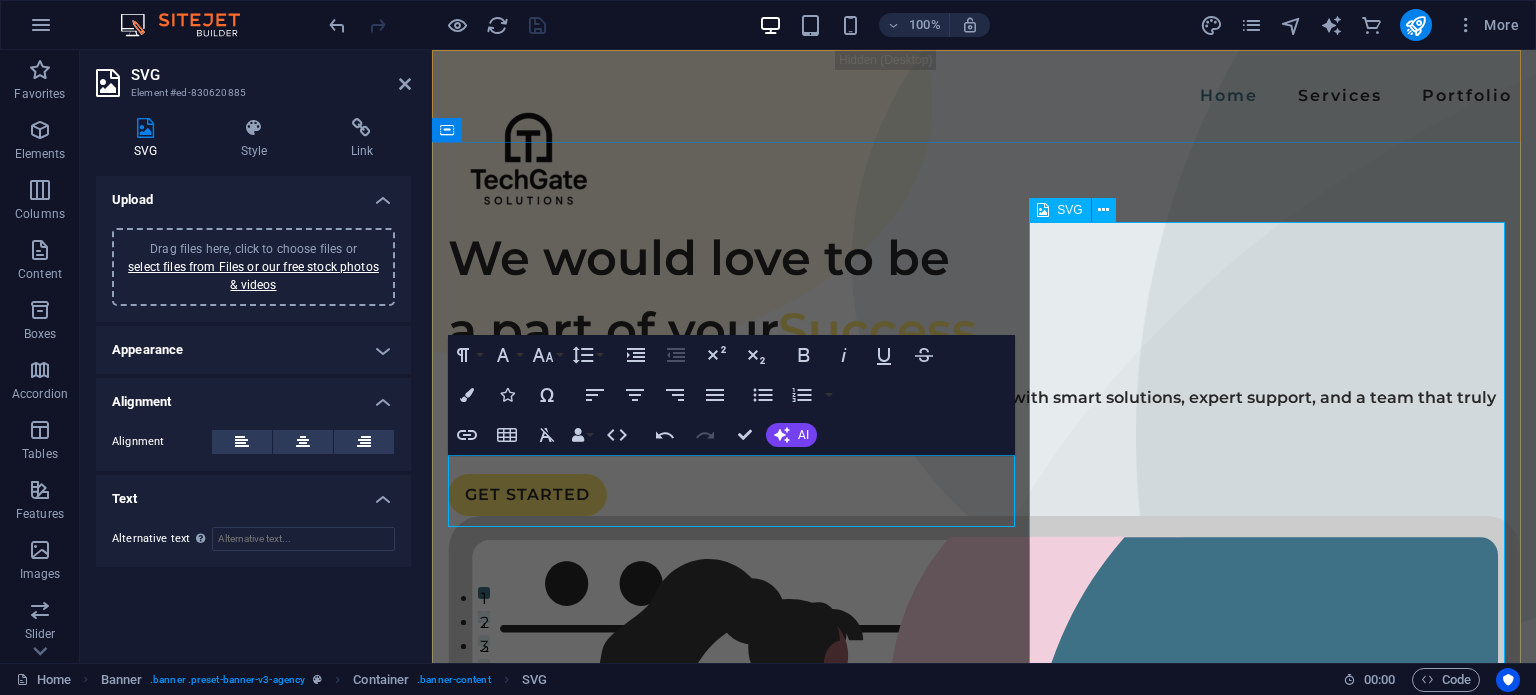 drag, startPoint x: 1039, startPoint y: 212, endPoint x: 1040, endPoint y: 201, distance: 11.045361 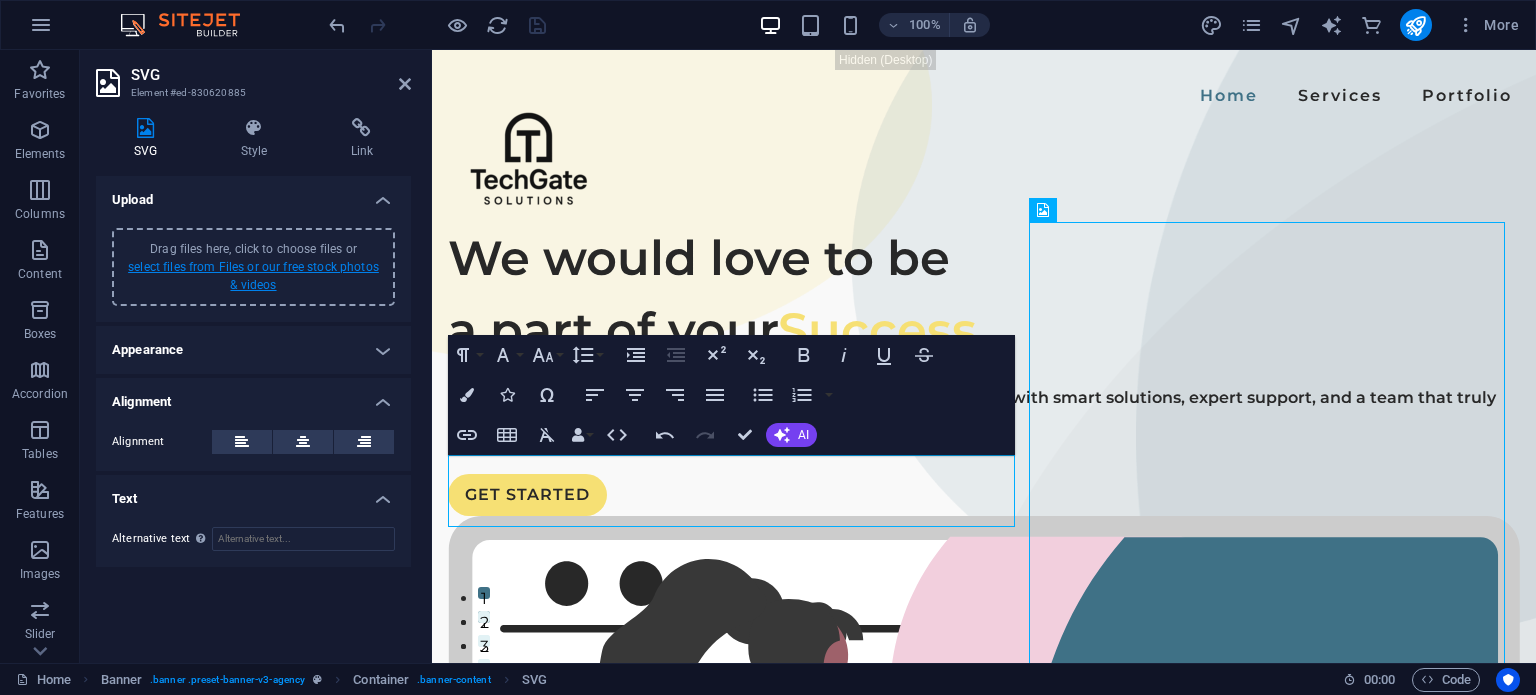 click on "select files from Files or our free stock photos & videos" at bounding box center (253, 276) 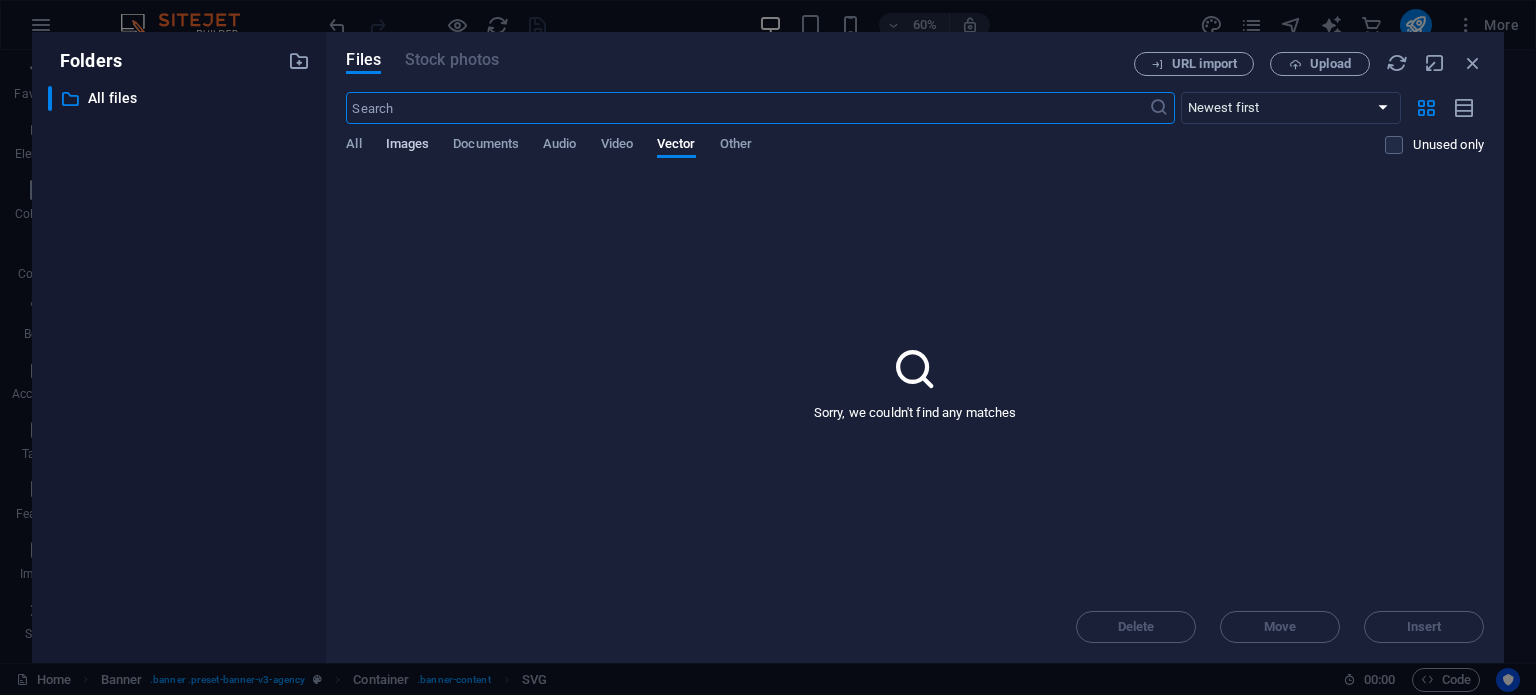 click on "Images" at bounding box center (408, 146) 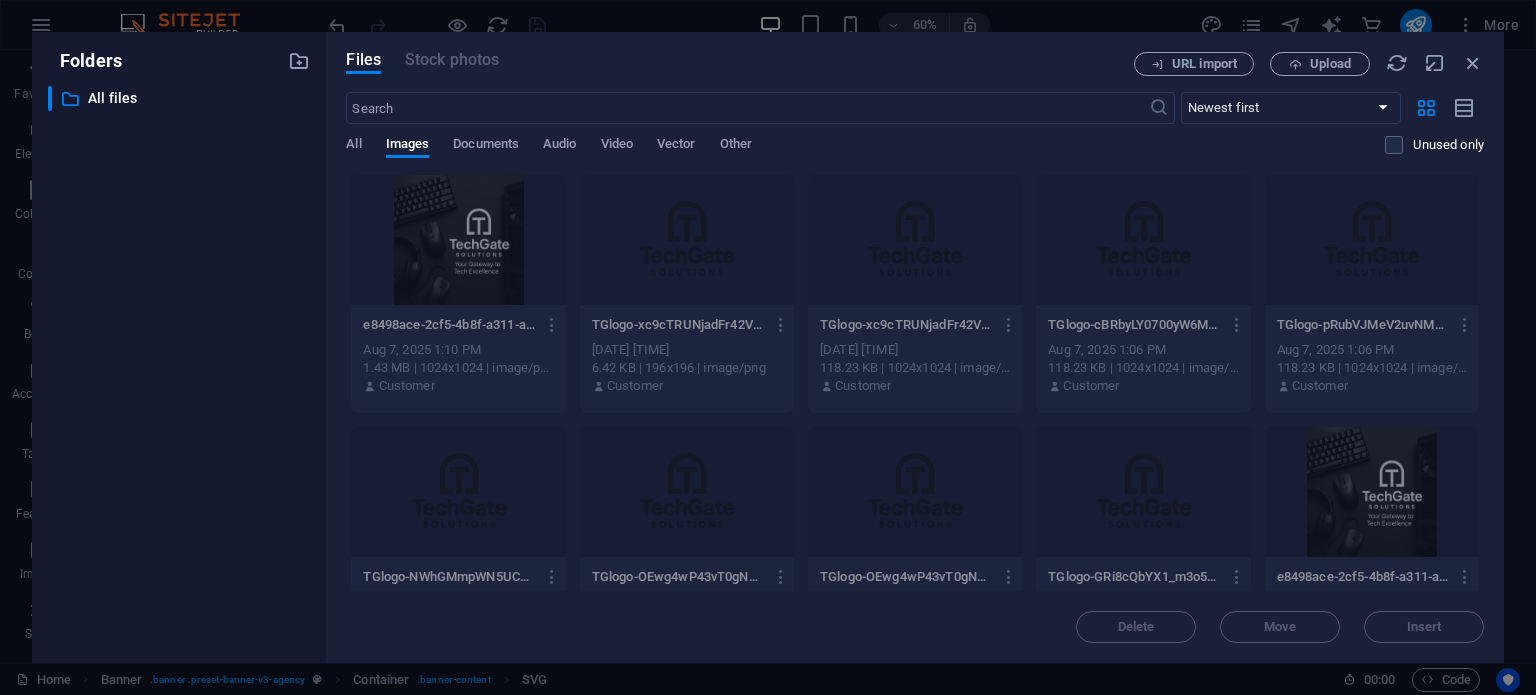 click at bounding box center (458, 240) 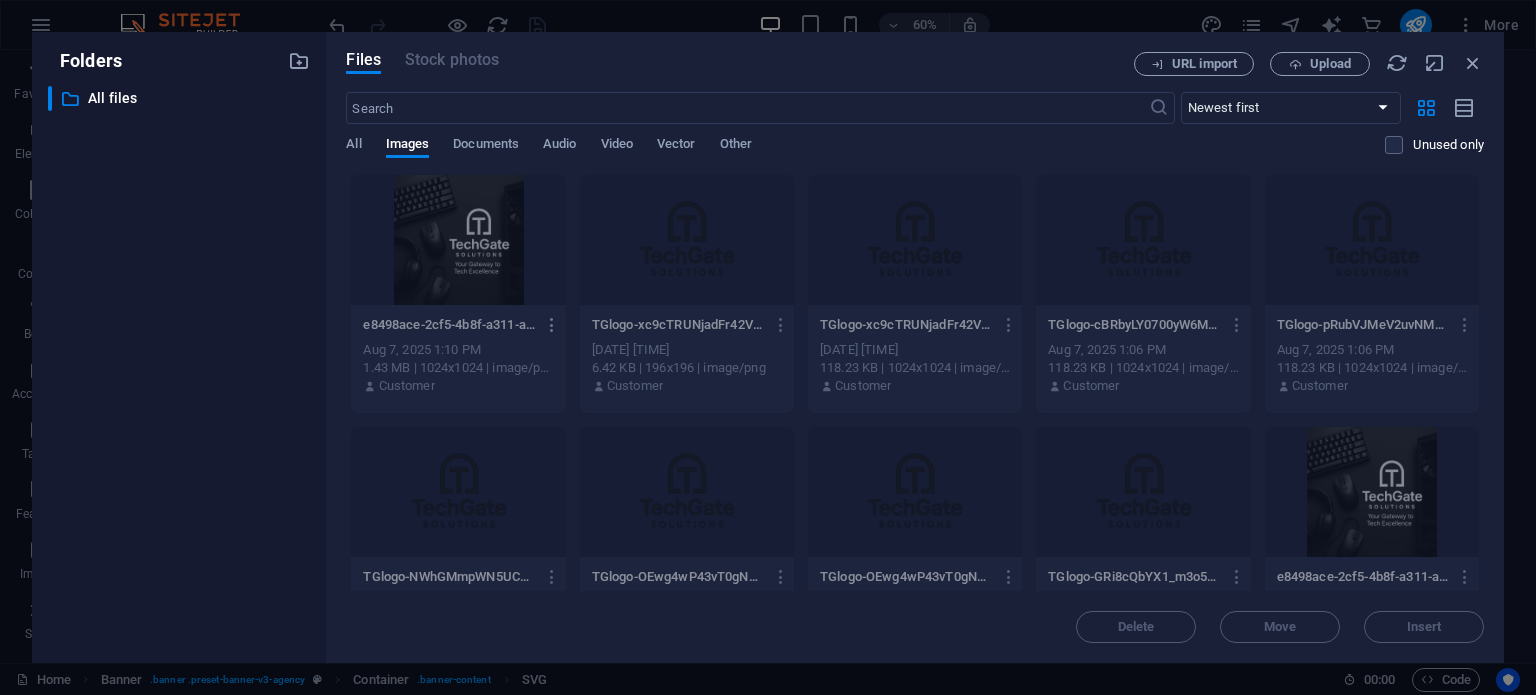 click at bounding box center [552, 325] 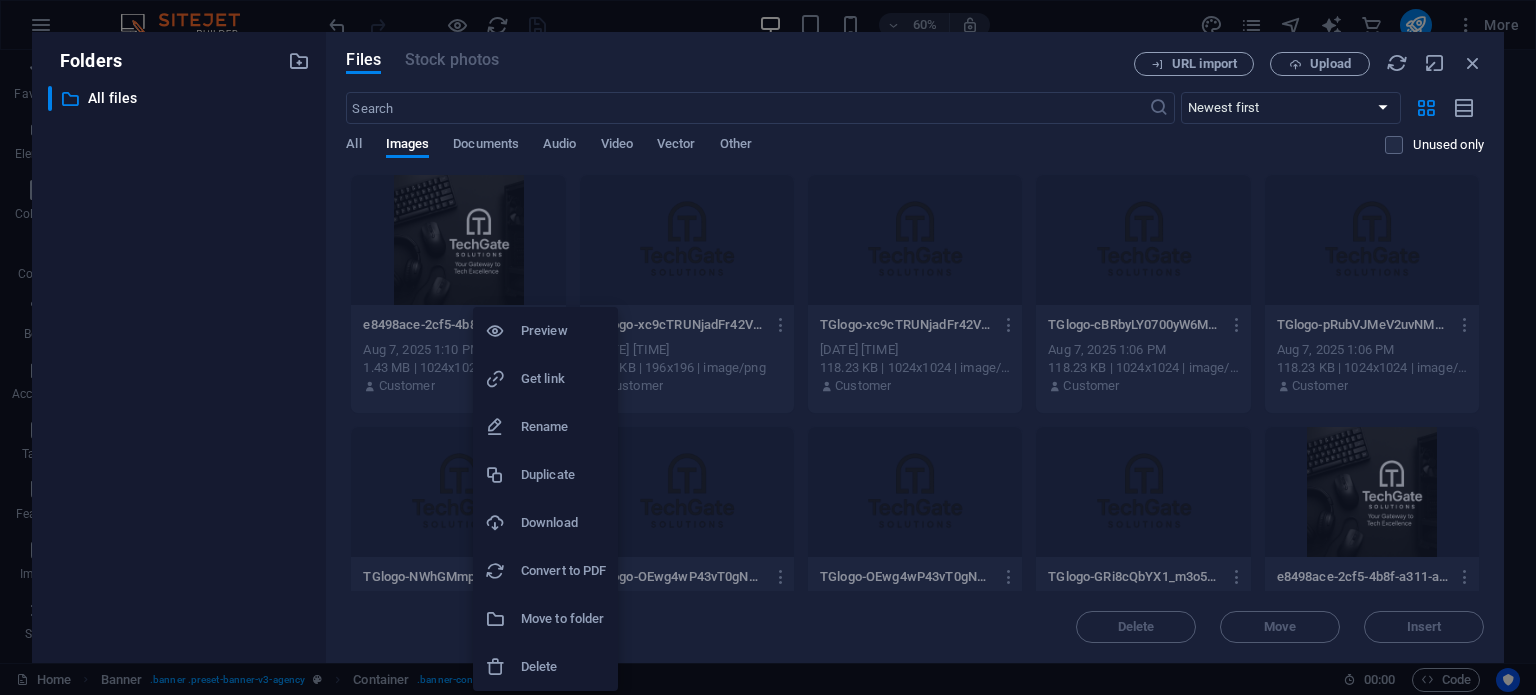 click on "Get link" at bounding box center [563, 379] 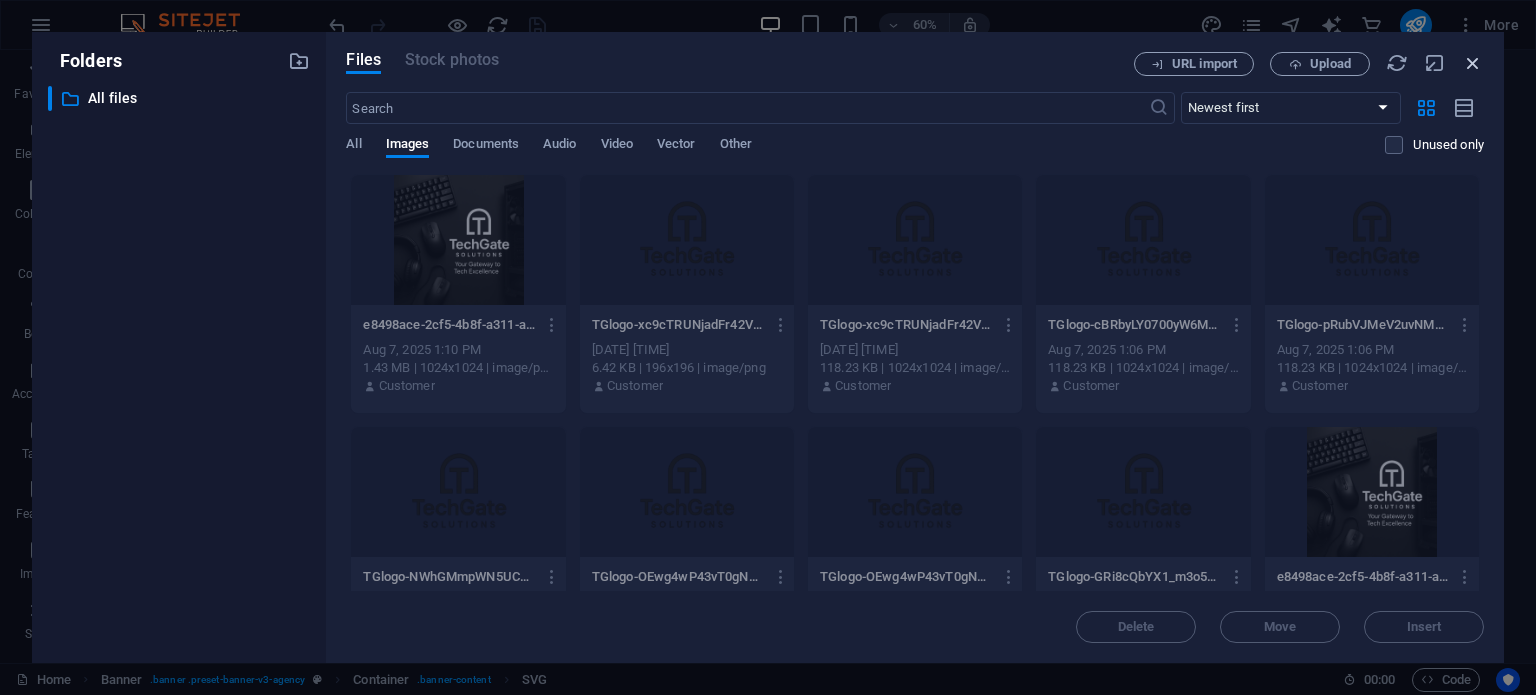 click at bounding box center (1473, 63) 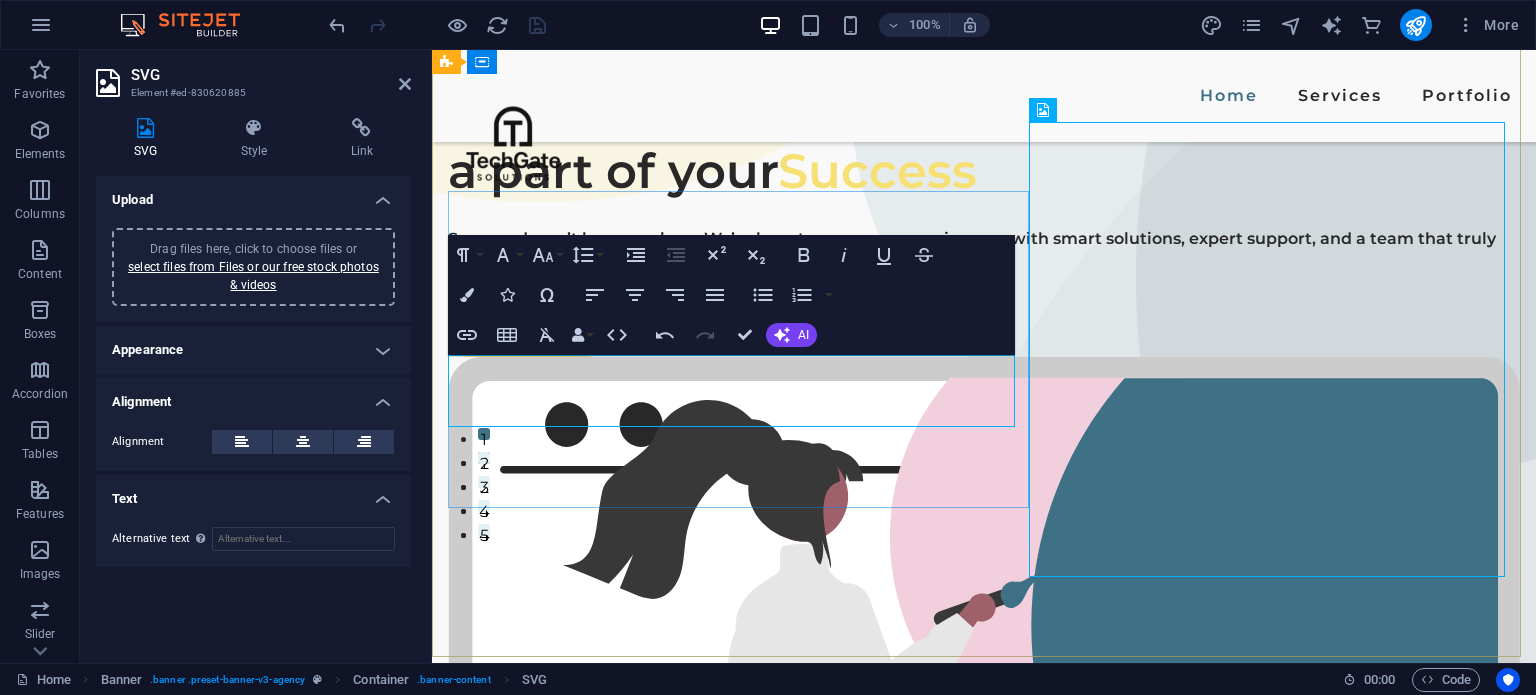 scroll, scrollTop: 100, scrollLeft: 0, axis: vertical 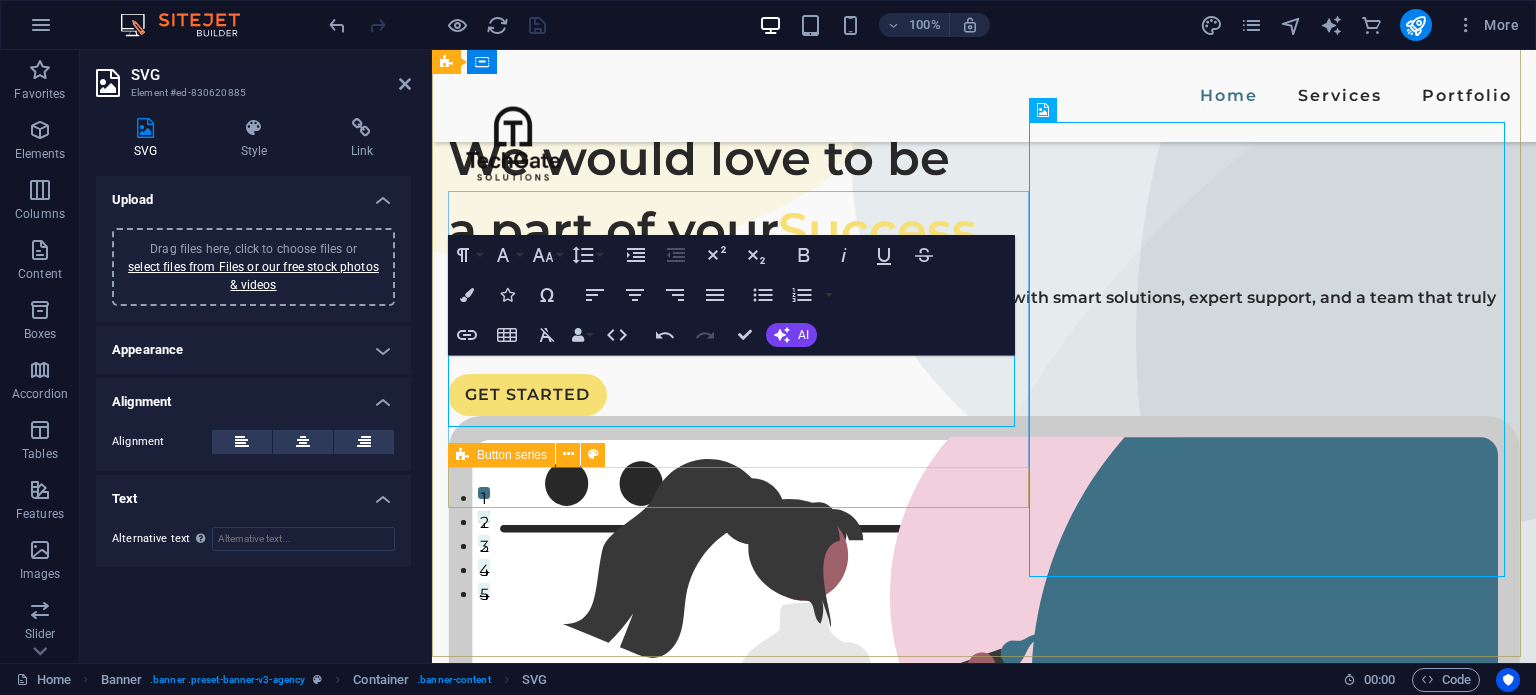 click at bounding box center (0, 0) 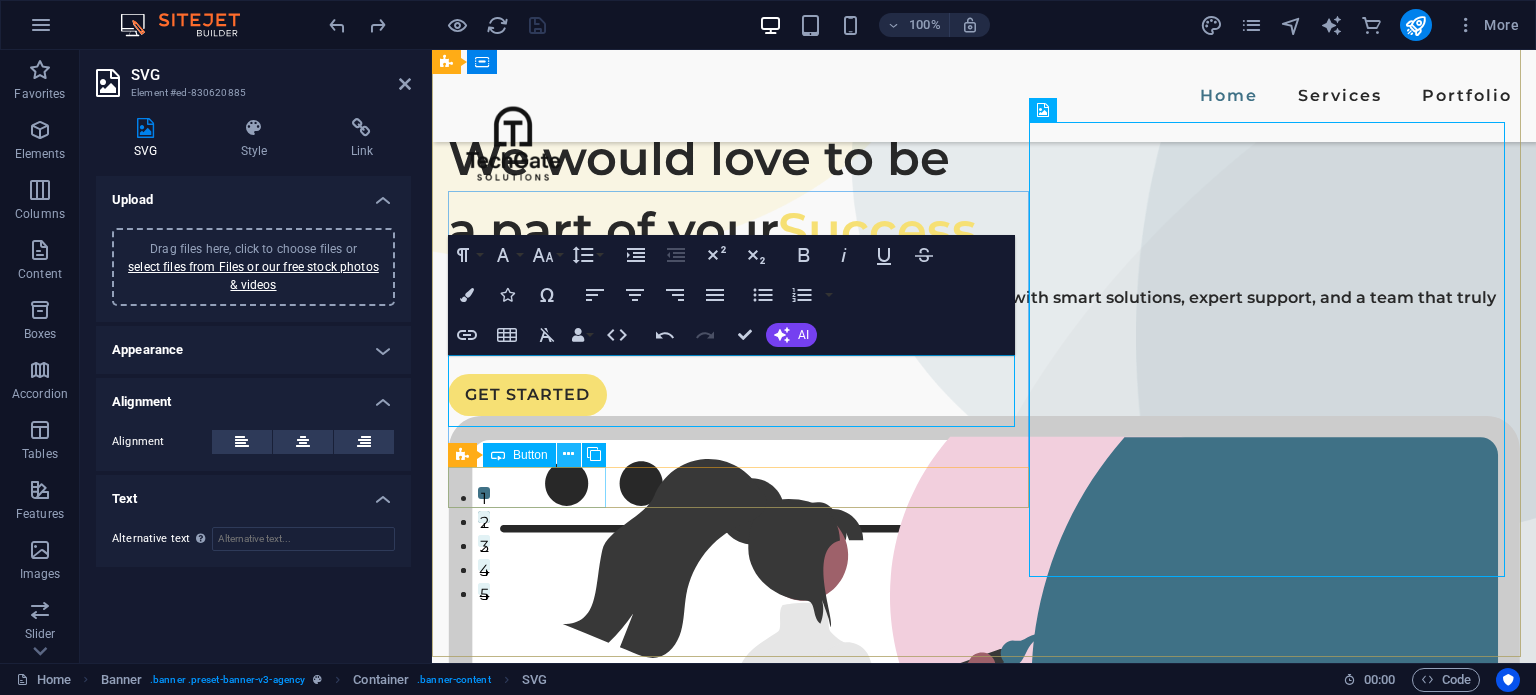 click at bounding box center [569, 455] 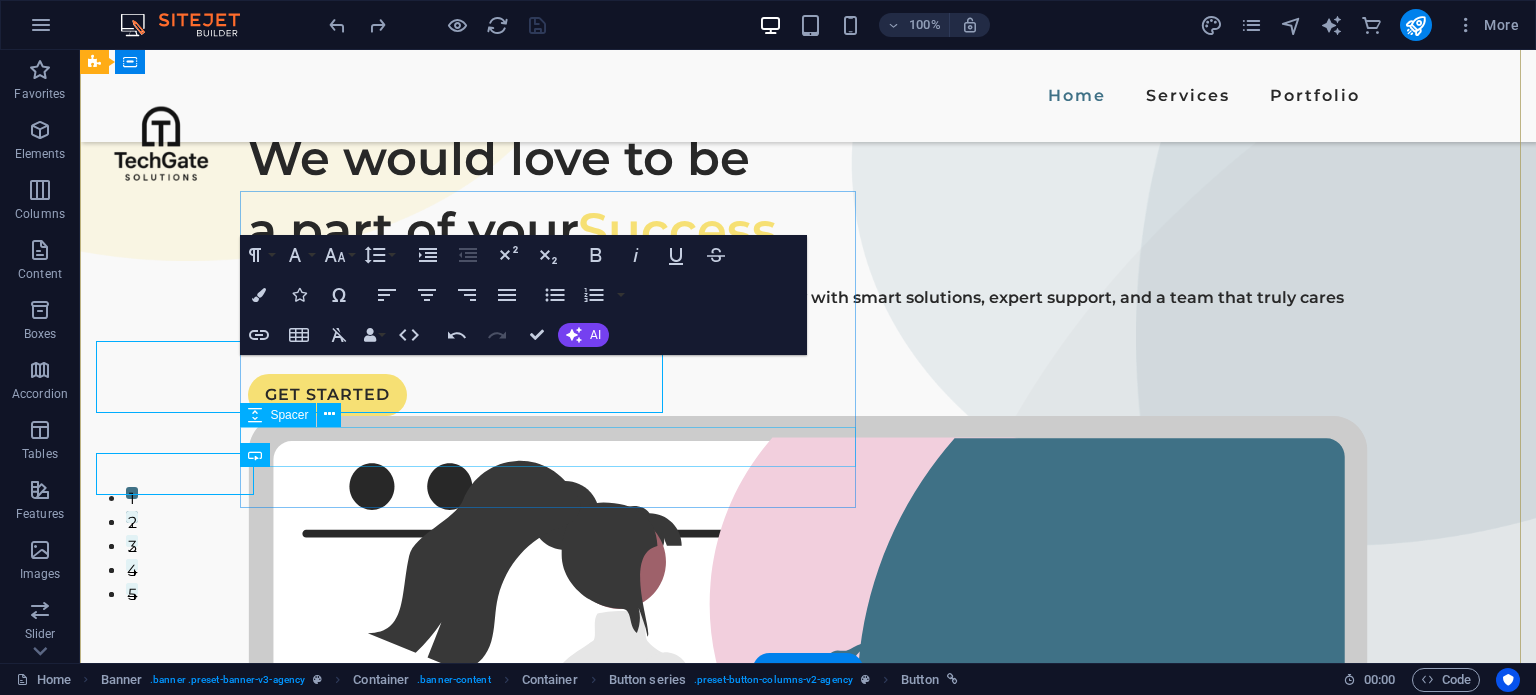 scroll, scrollTop: 113, scrollLeft: 0, axis: vertical 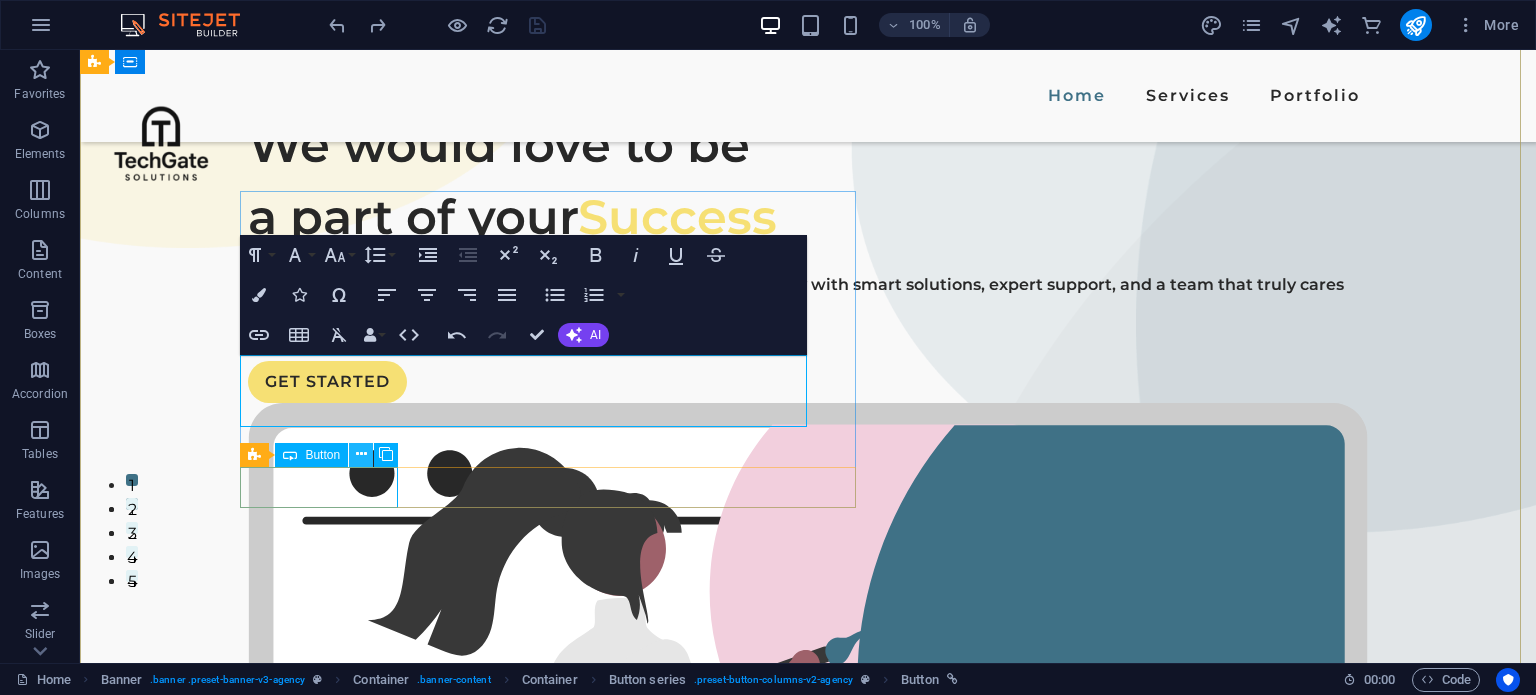 click at bounding box center [361, 454] 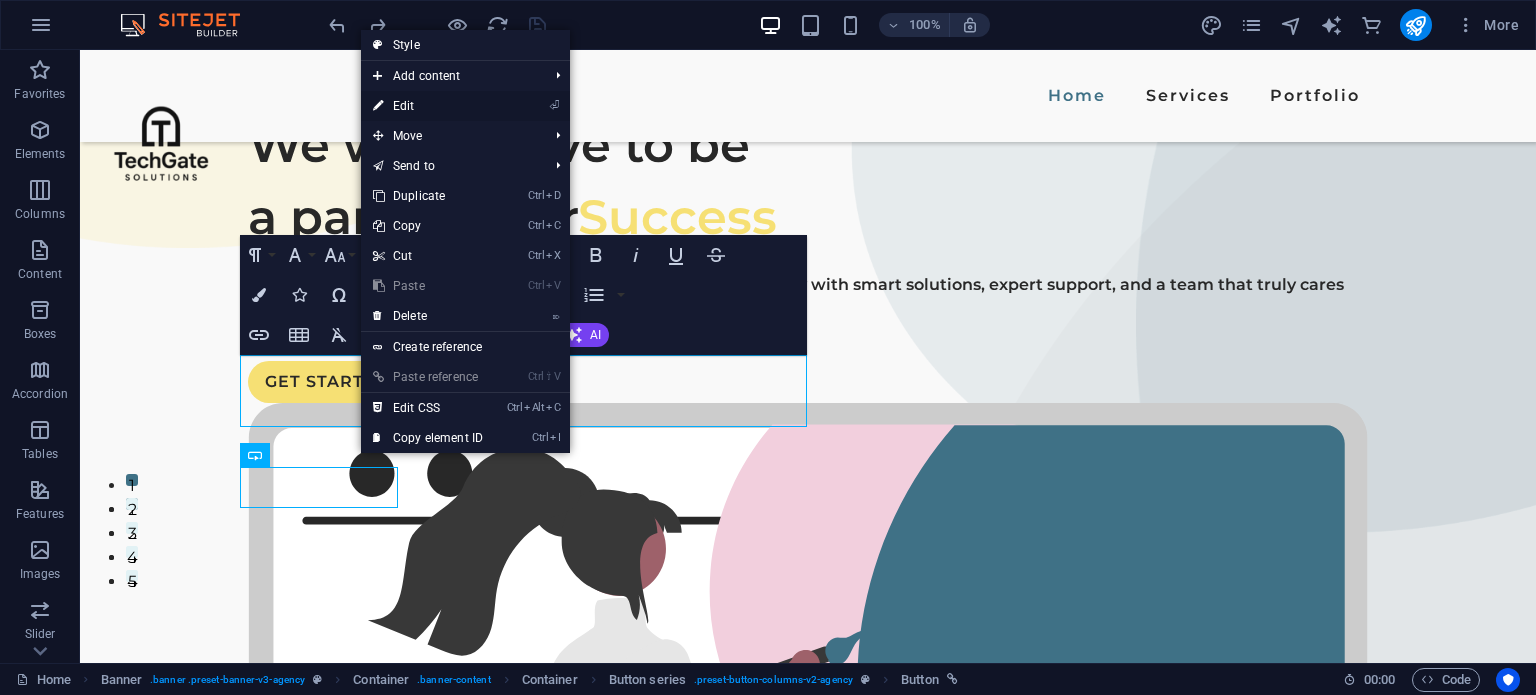 click on "⏎  Edit" at bounding box center [428, 106] 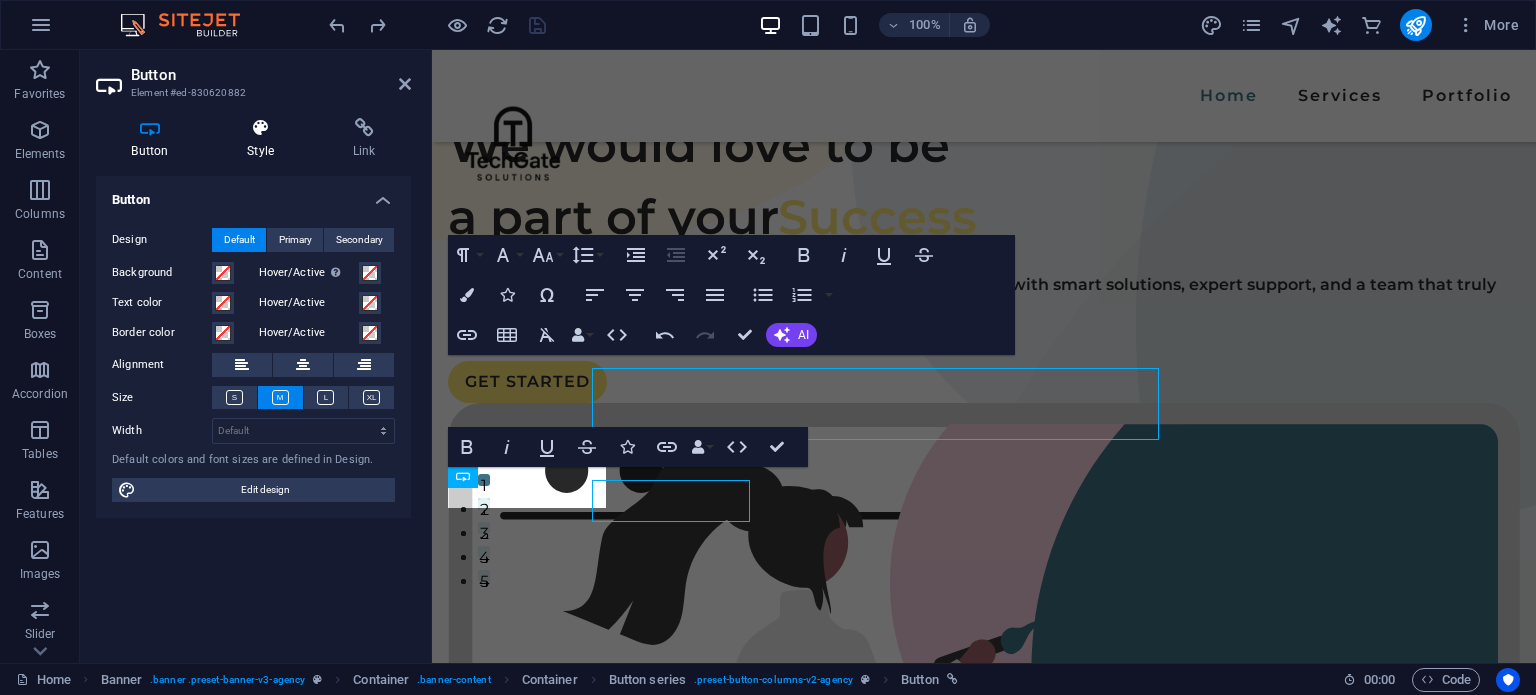 click at bounding box center [261, 128] 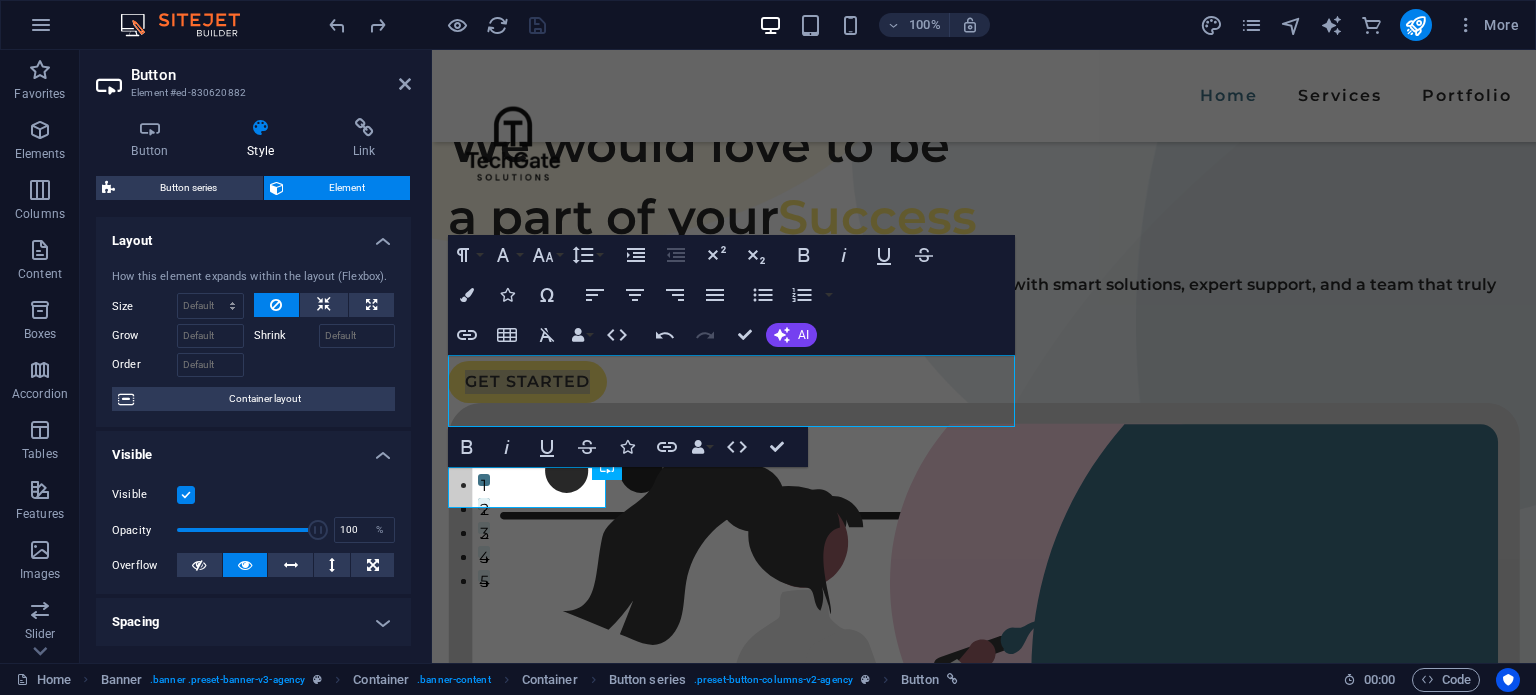 scroll, scrollTop: 100, scrollLeft: 0, axis: vertical 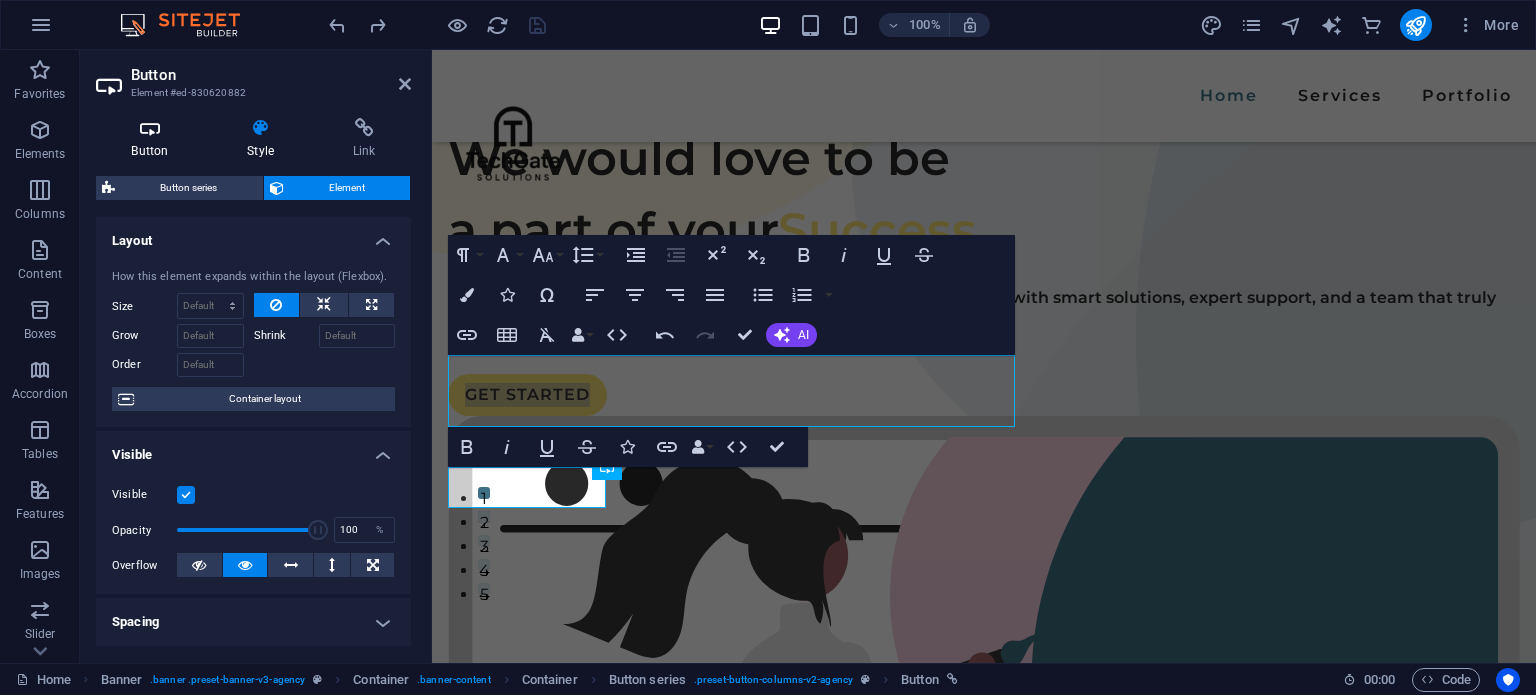 click on "Button" at bounding box center (154, 139) 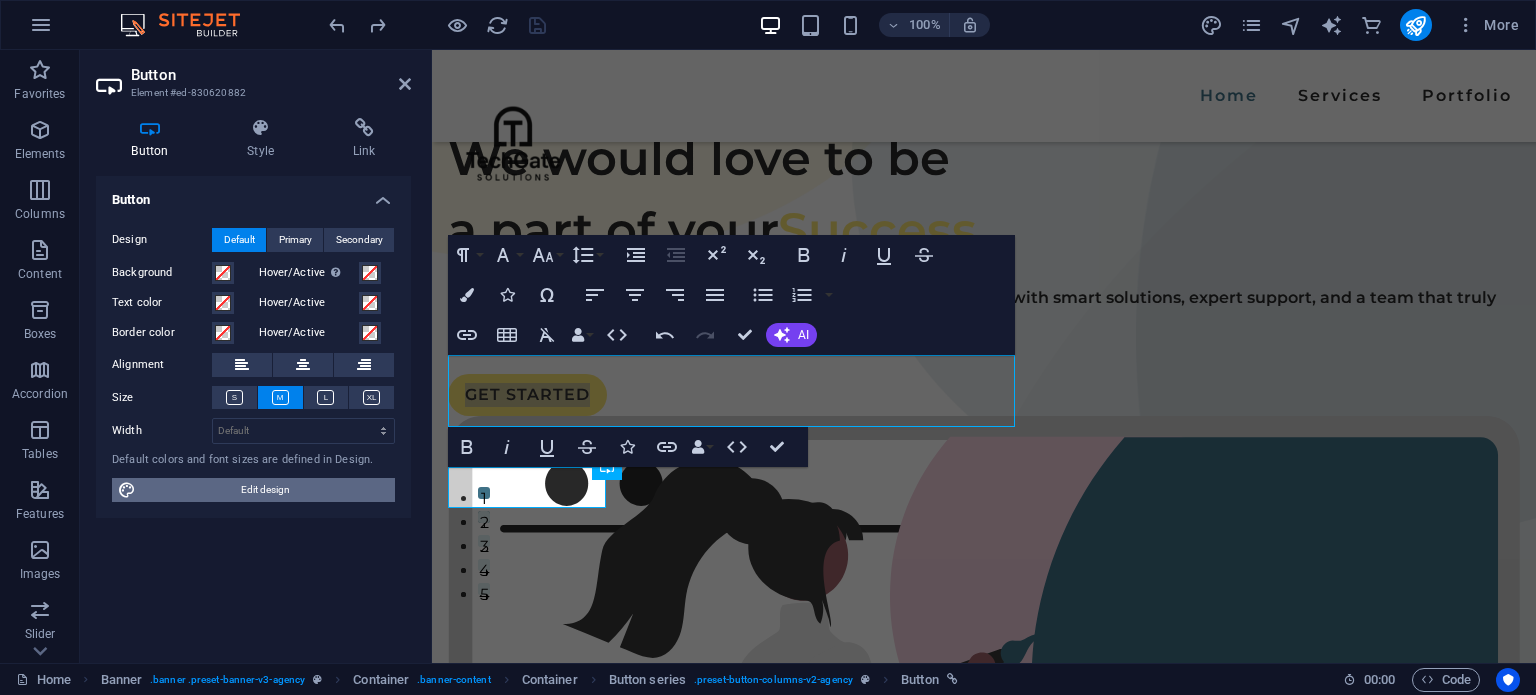 click on "Edit design" at bounding box center (265, 490) 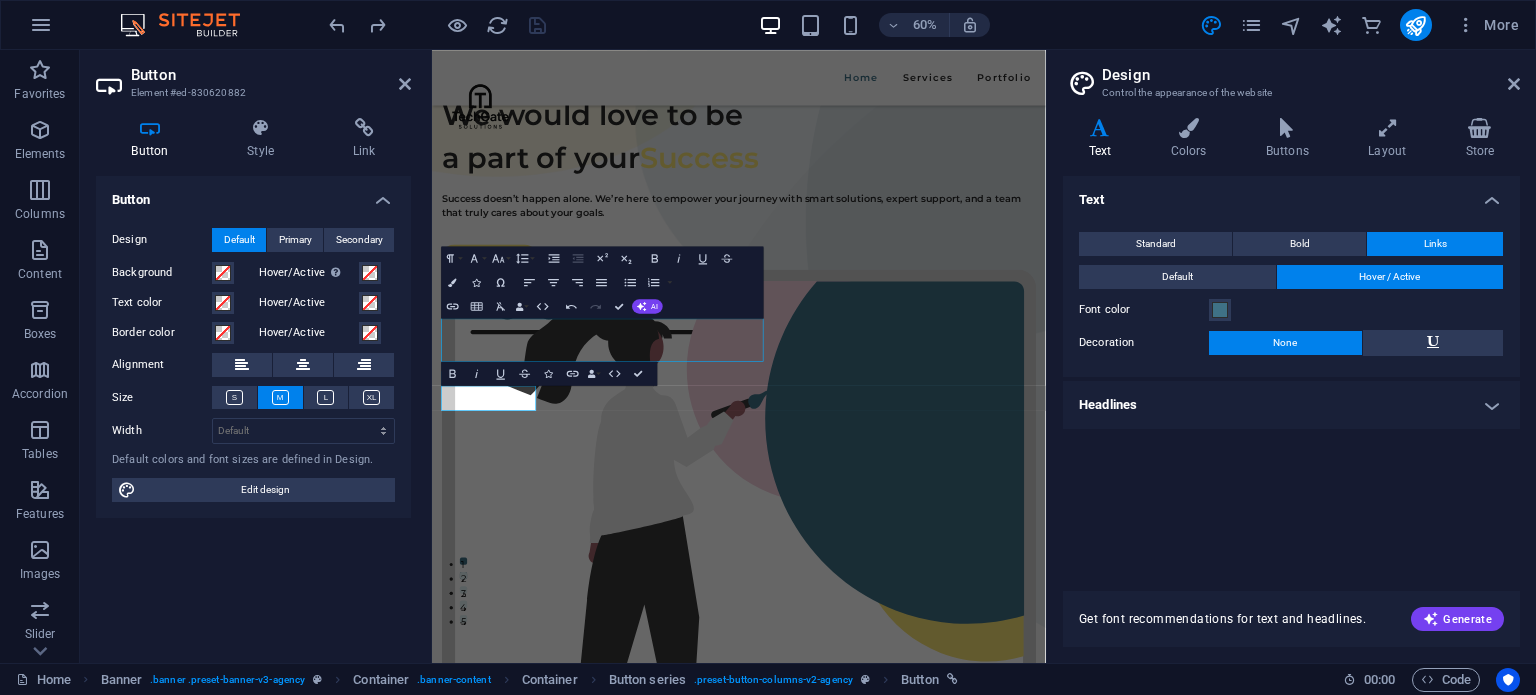 click at bounding box center (0, 0) 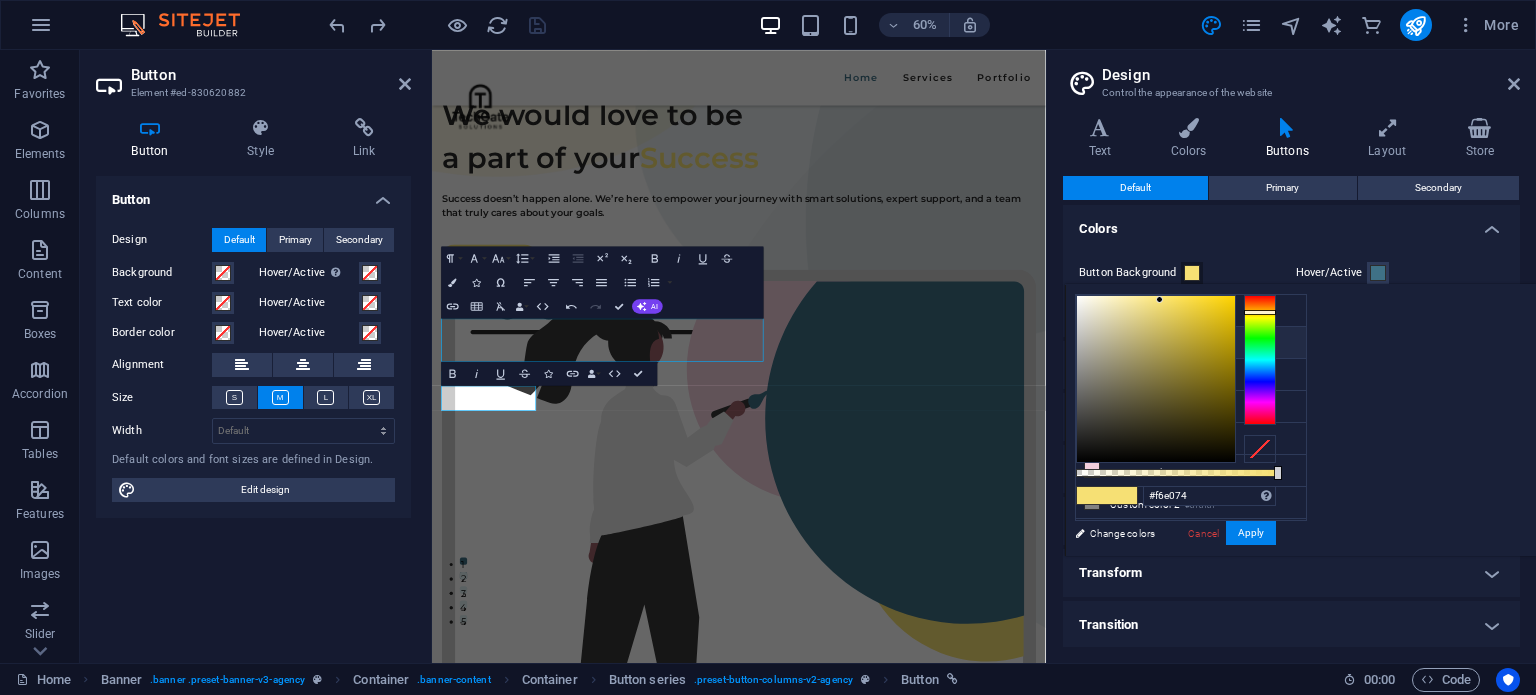 click at bounding box center (1156, 379) 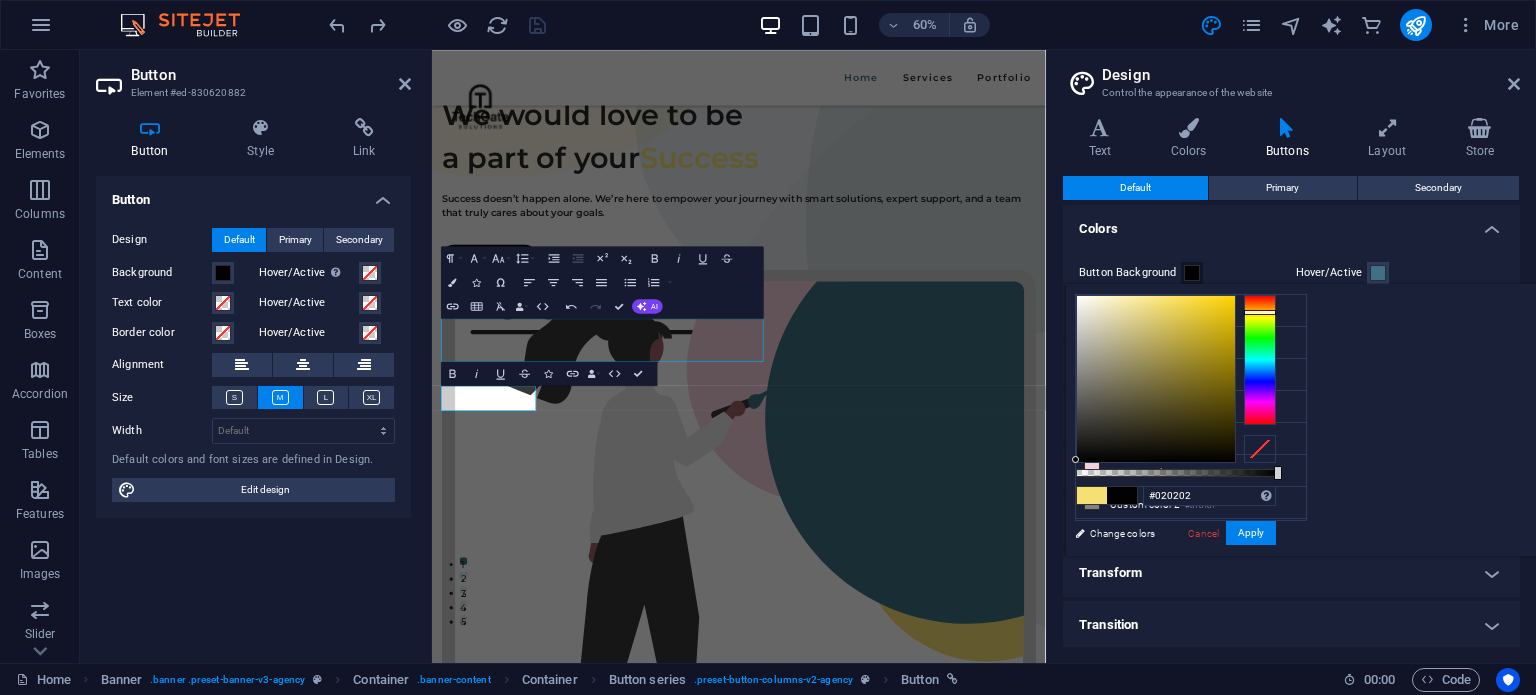type on "#060606" 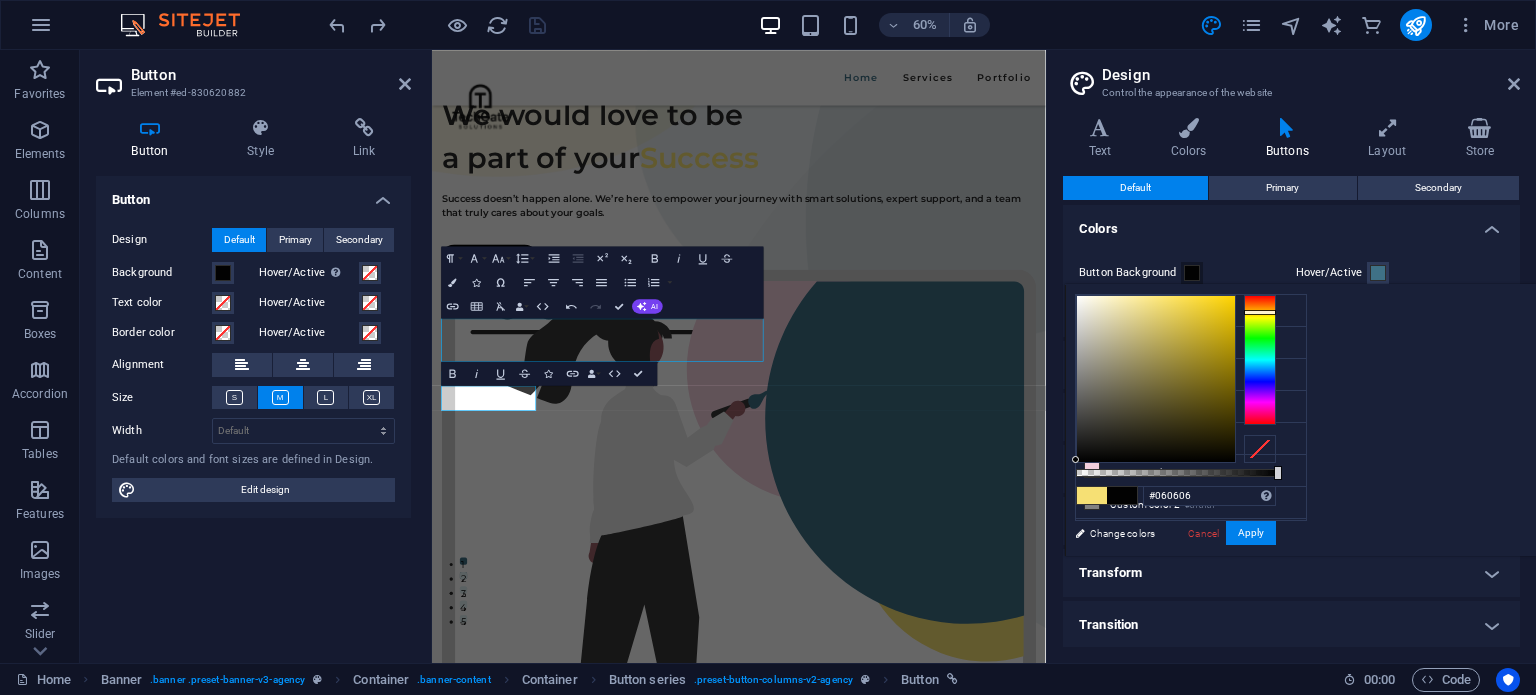 click at bounding box center (1156, 379) 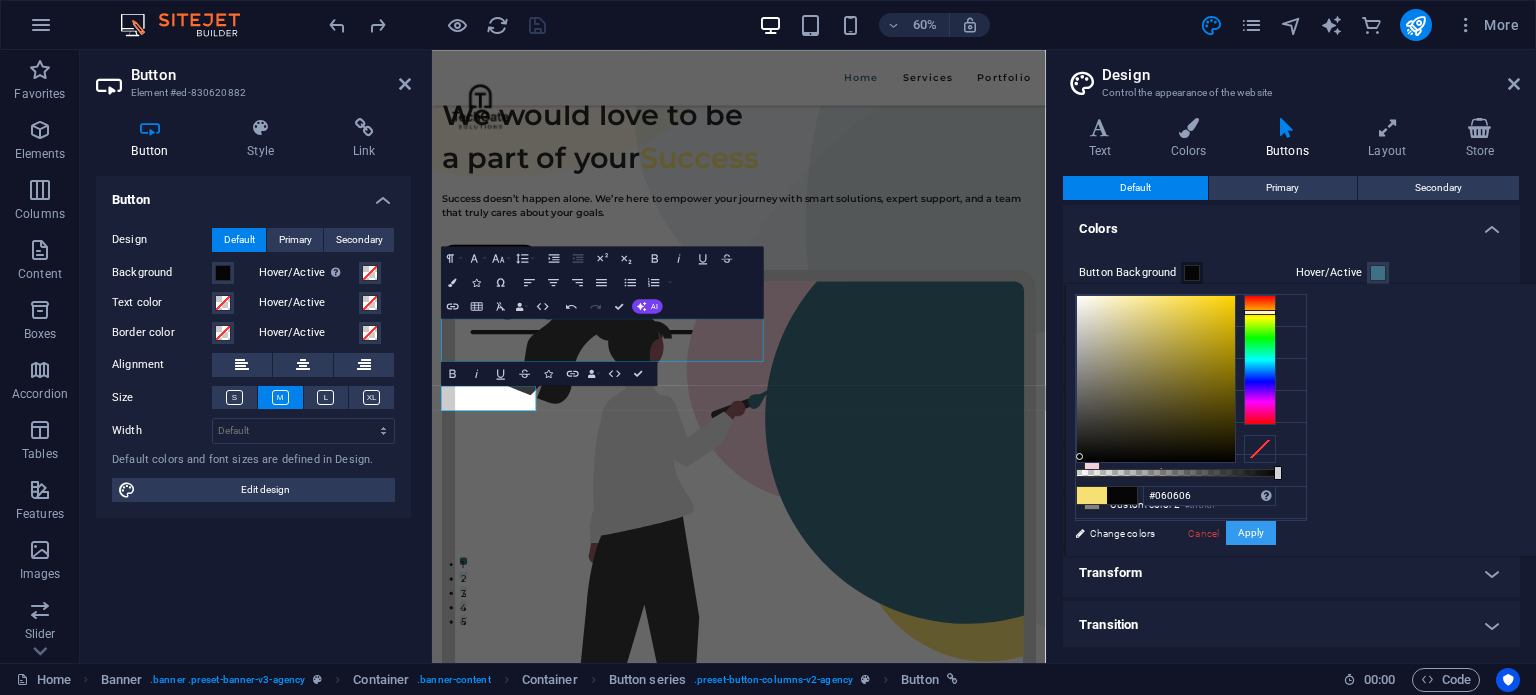 drag, startPoint x: 1515, startPoint y: 532, endPoint x: 879, endPoint y: 620, distance: 642.0592 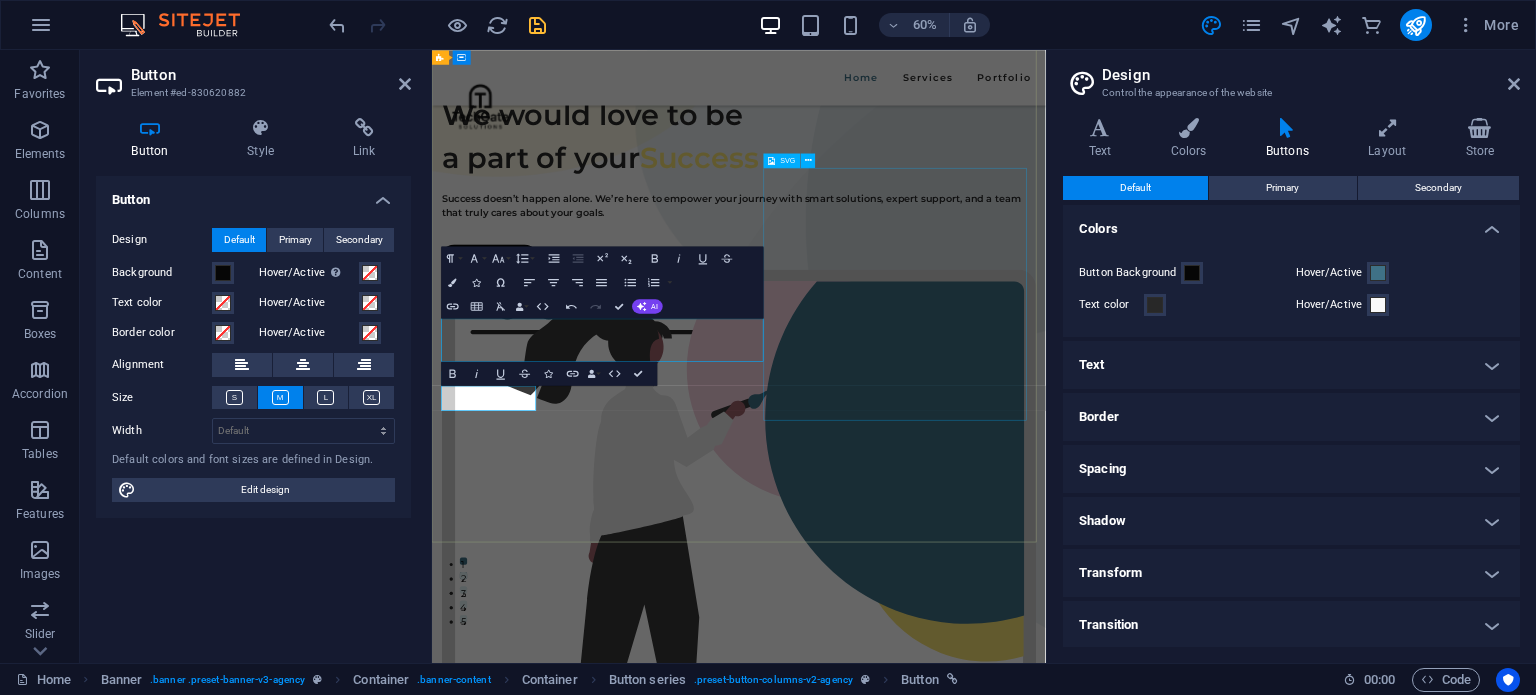 click at bounding box center [537, 25] 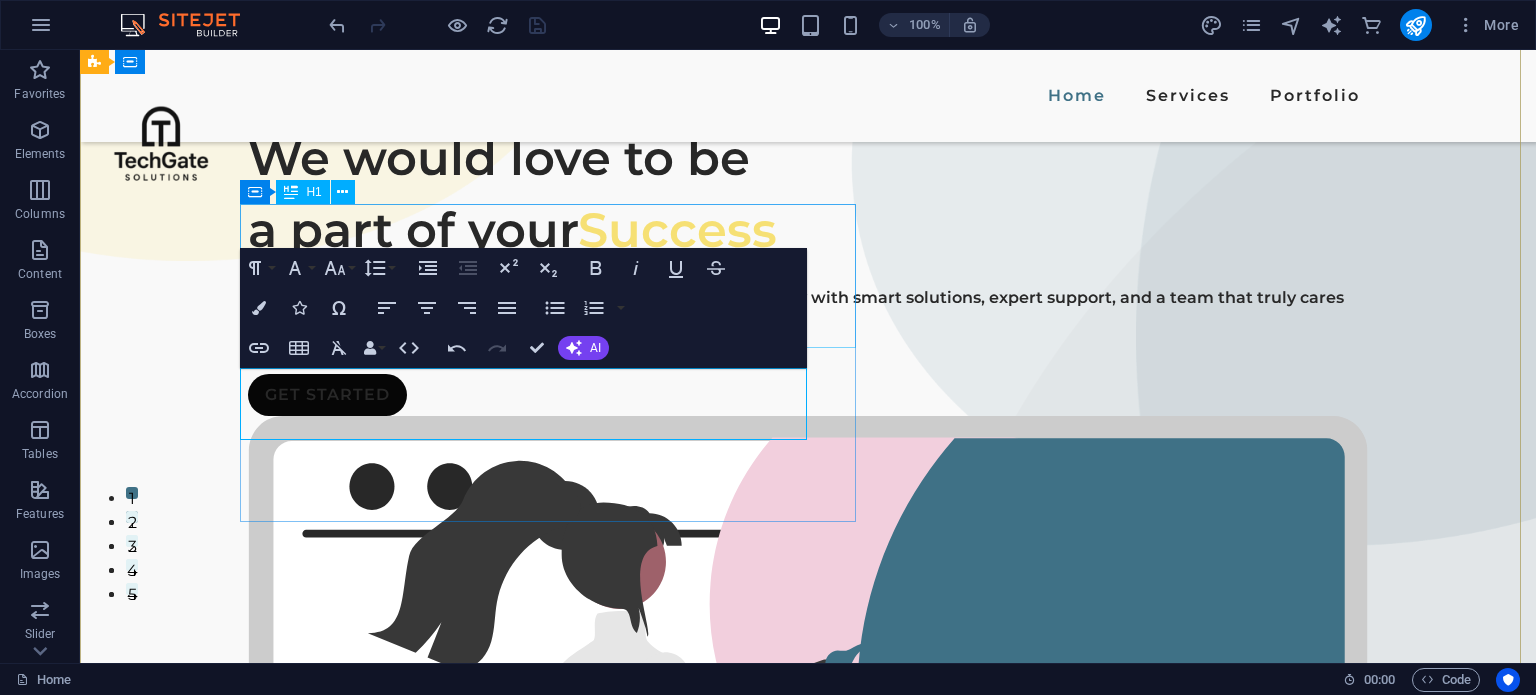 click on "We would love to be a part of your  Success" at bounding box center (808, 194) 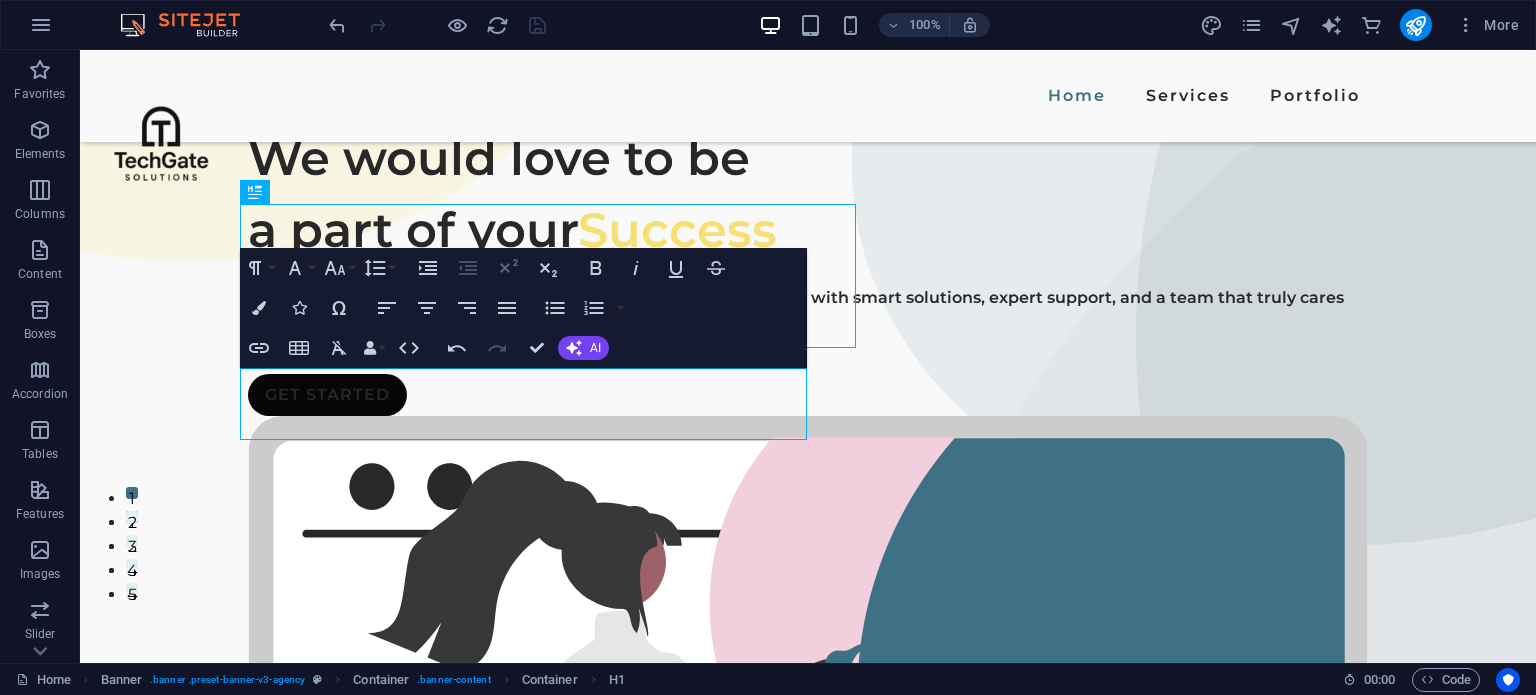 click on "GET STARTED" at bounding box center (808, 395) 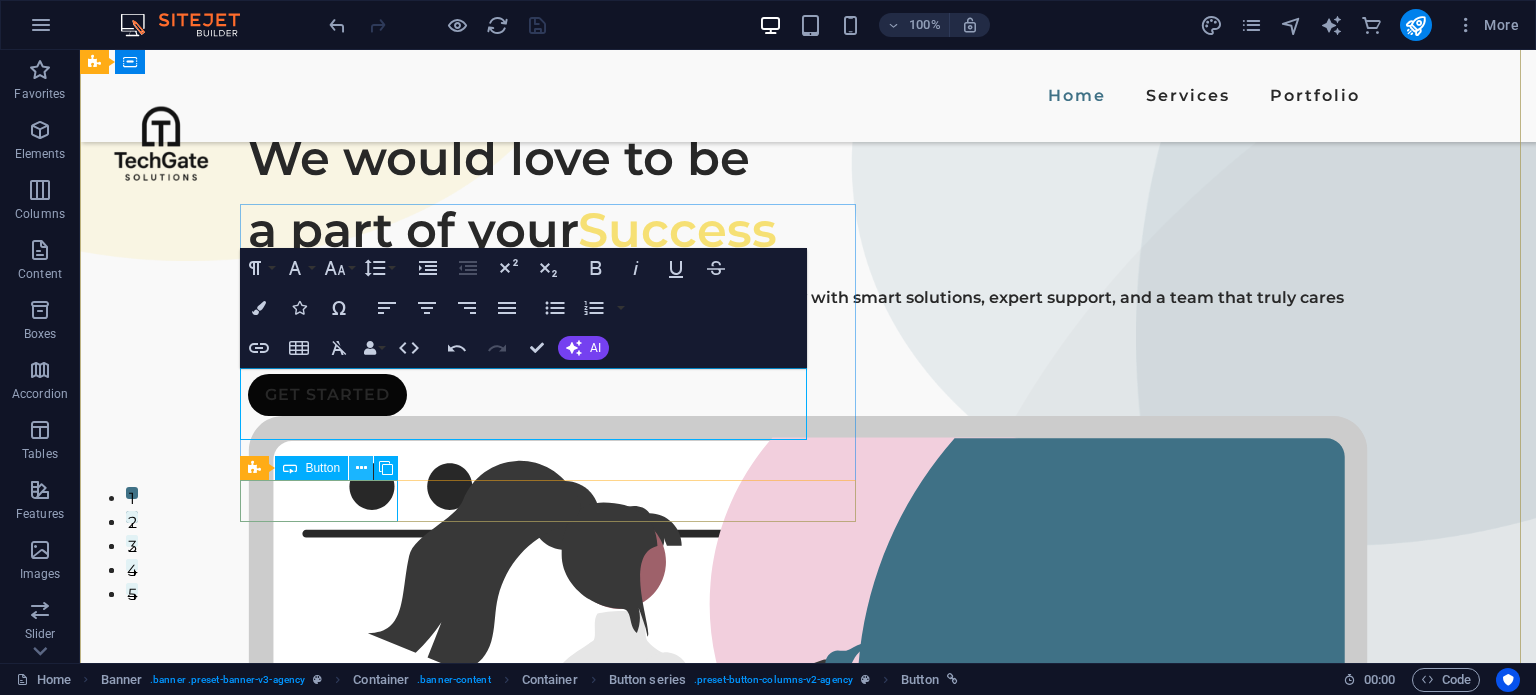 click at bounding box center (361, 468) 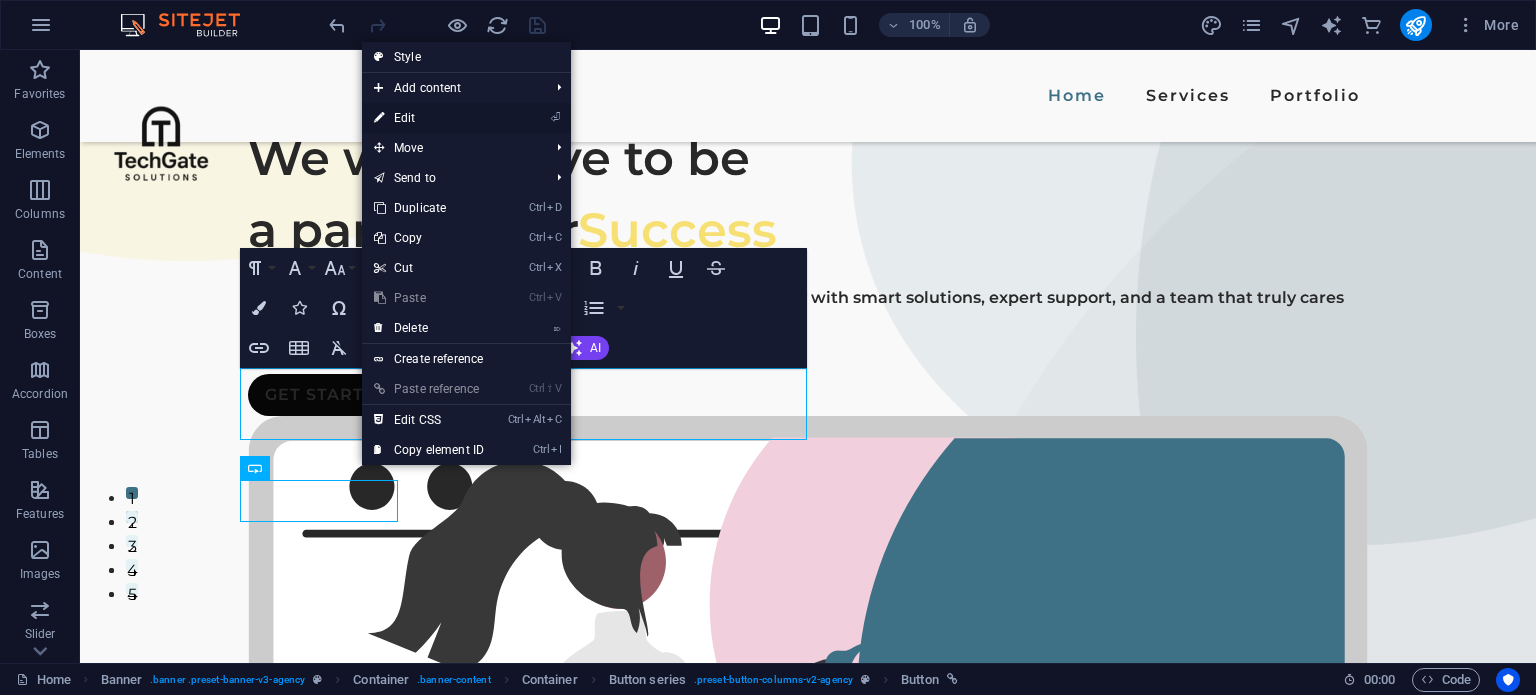 click on "⏎  Edit" at bounding box center (429, 118) 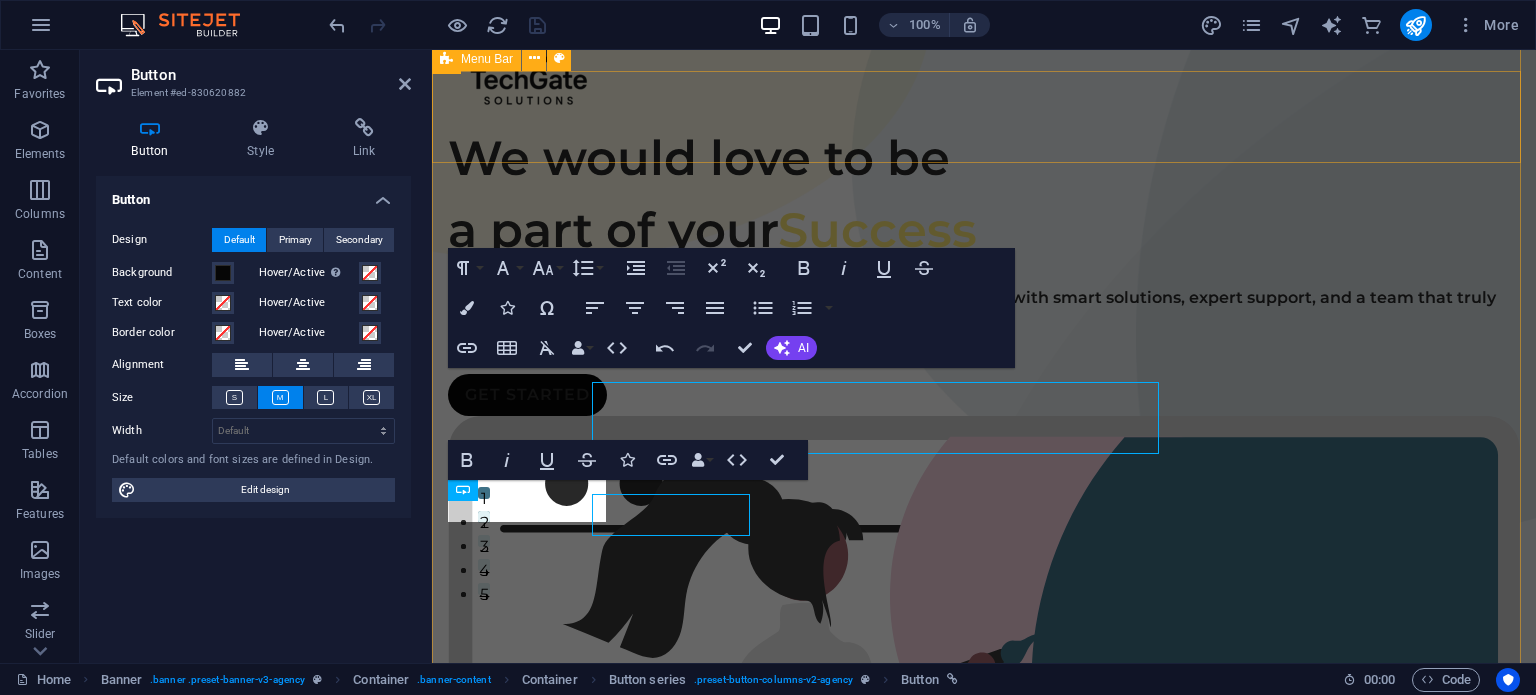 scroll, scrollTop: 86, scrollLeft: 0, axis: vertical 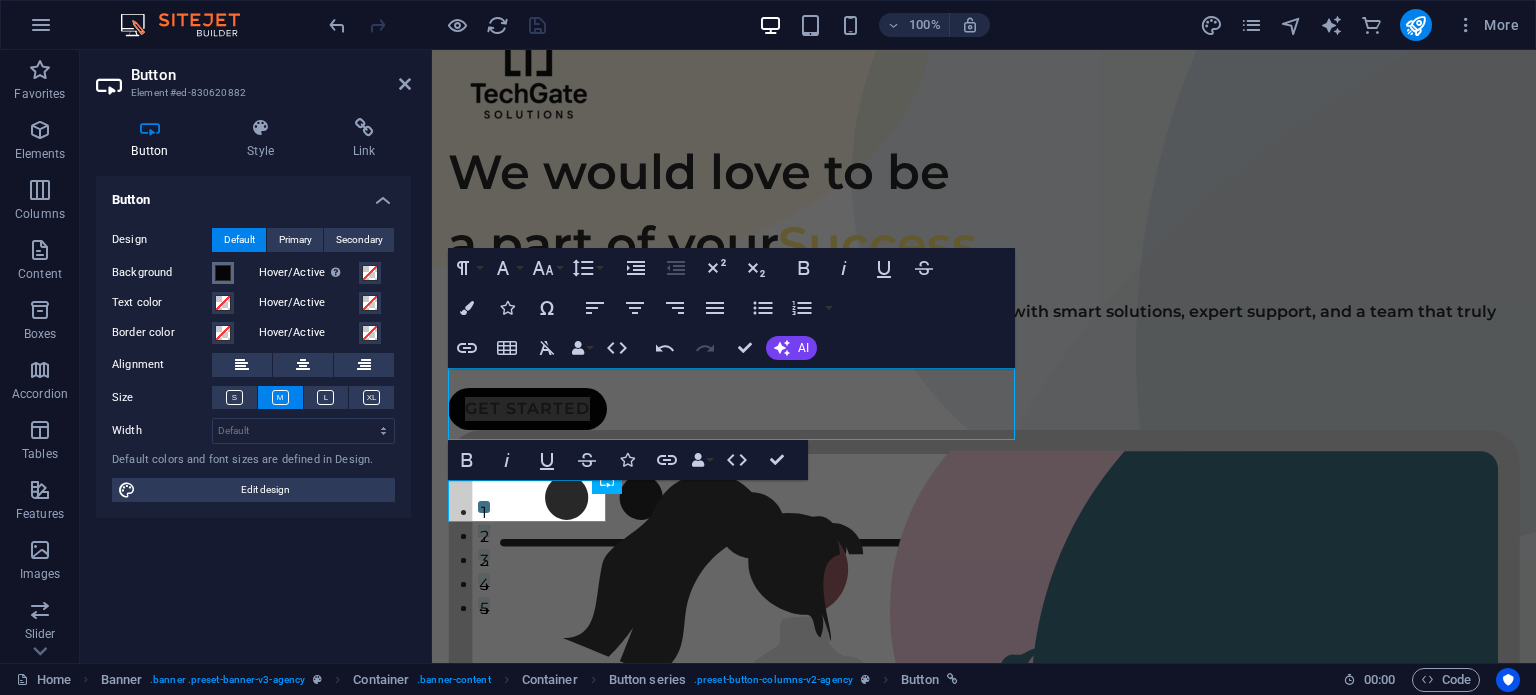 click at bounding box center [223, 273] 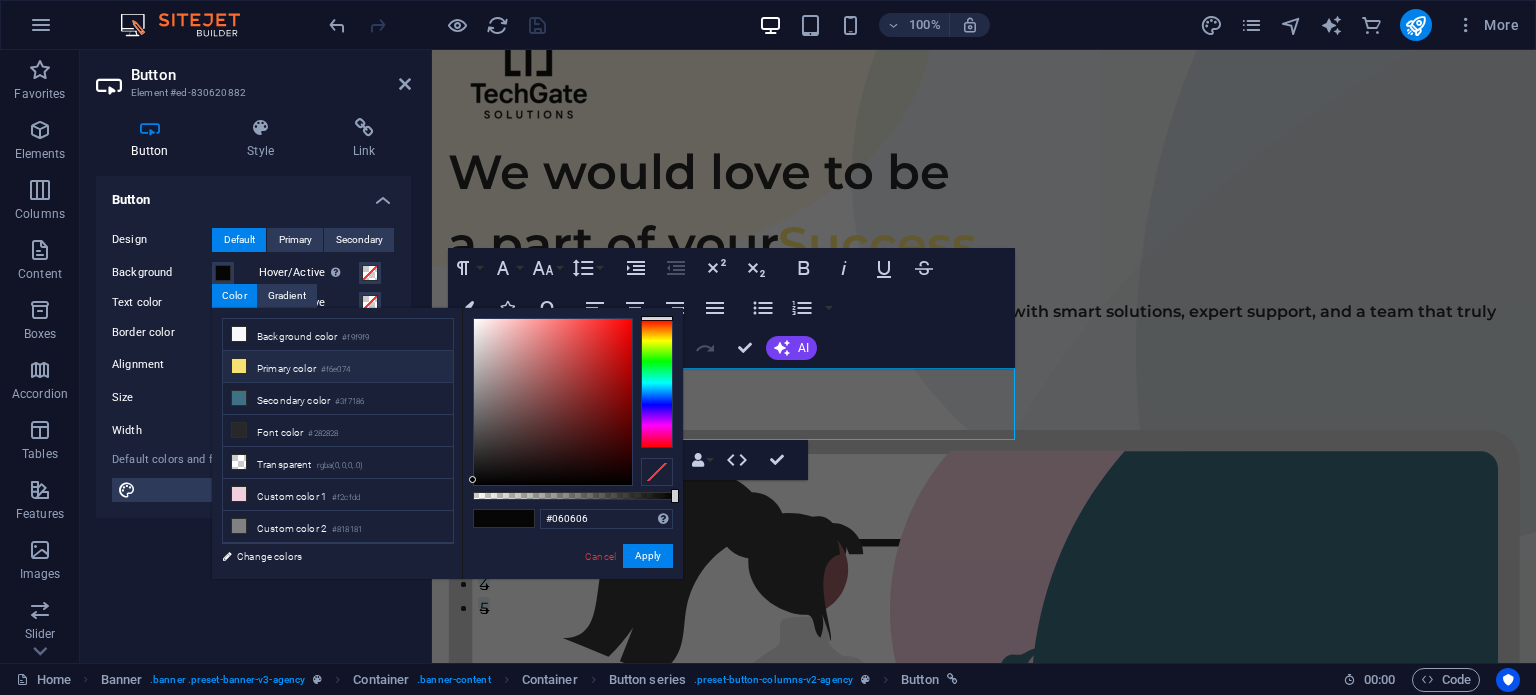 click on "Primary color
#f6e074" at bounding box center (338, 367) 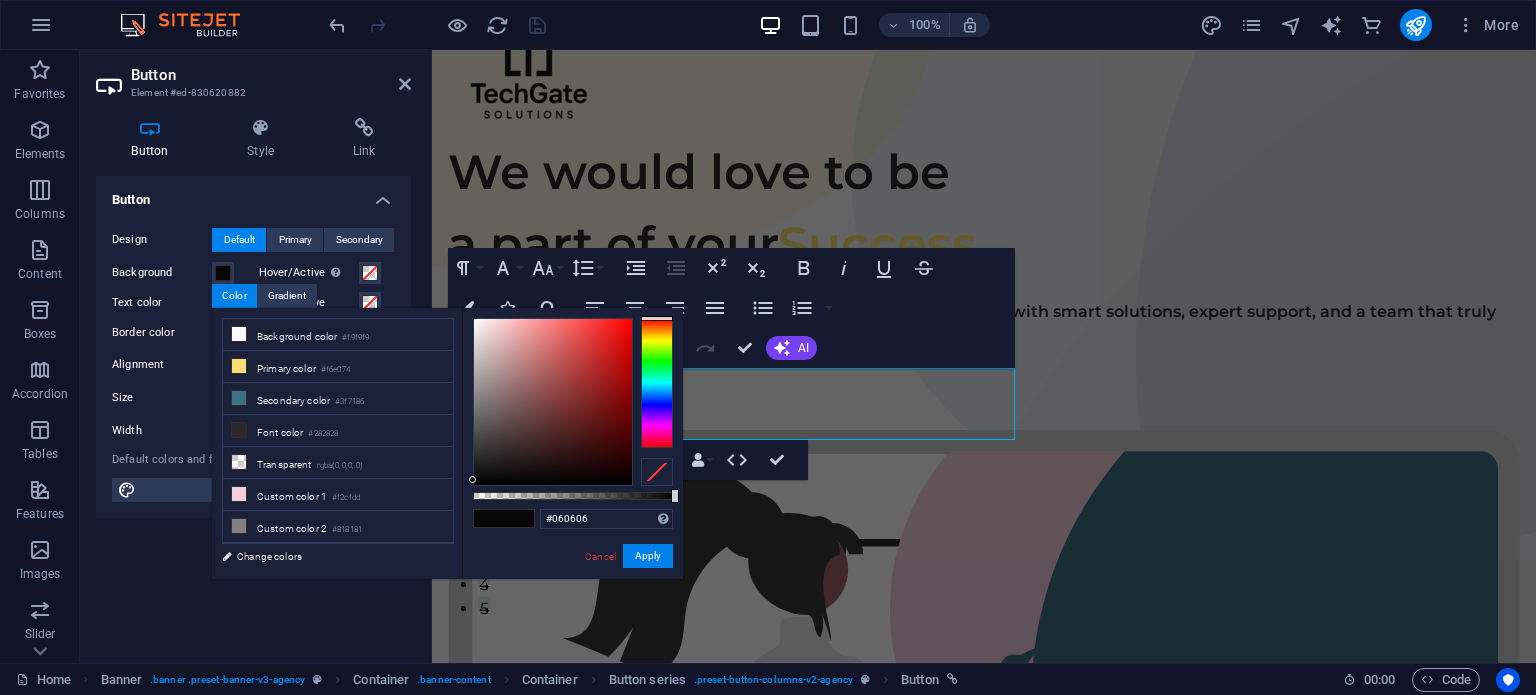 type on "#f6e074" 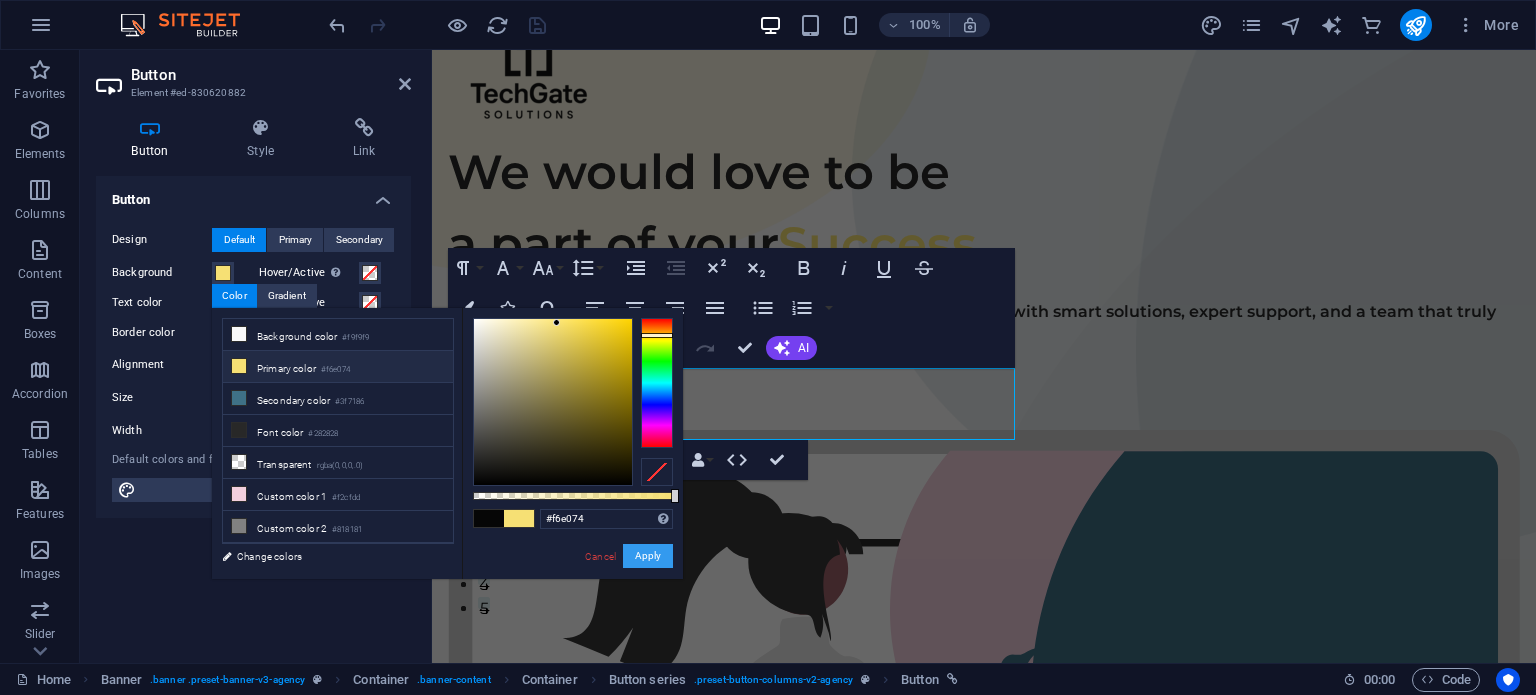 click on "Apply" at bounding box center (648, 556) 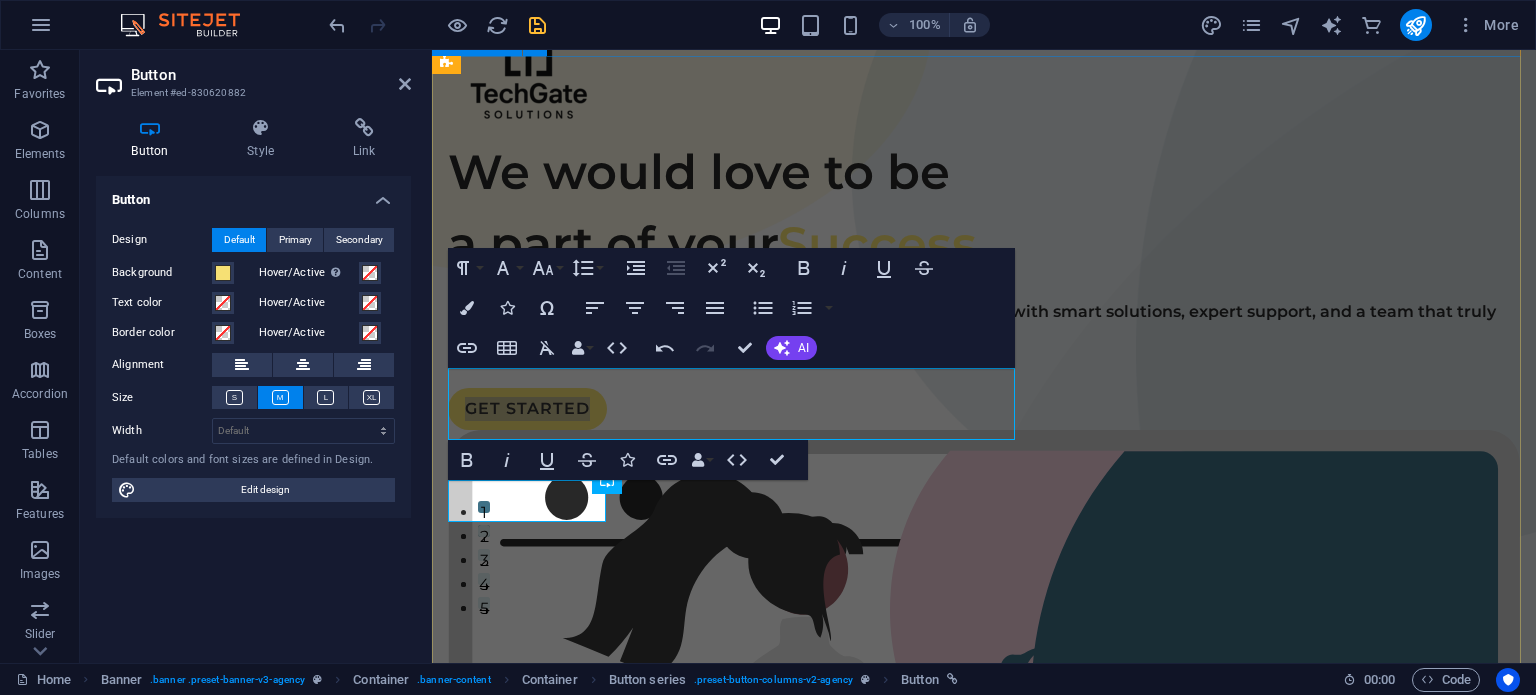 click at bounding box center (537, 25) 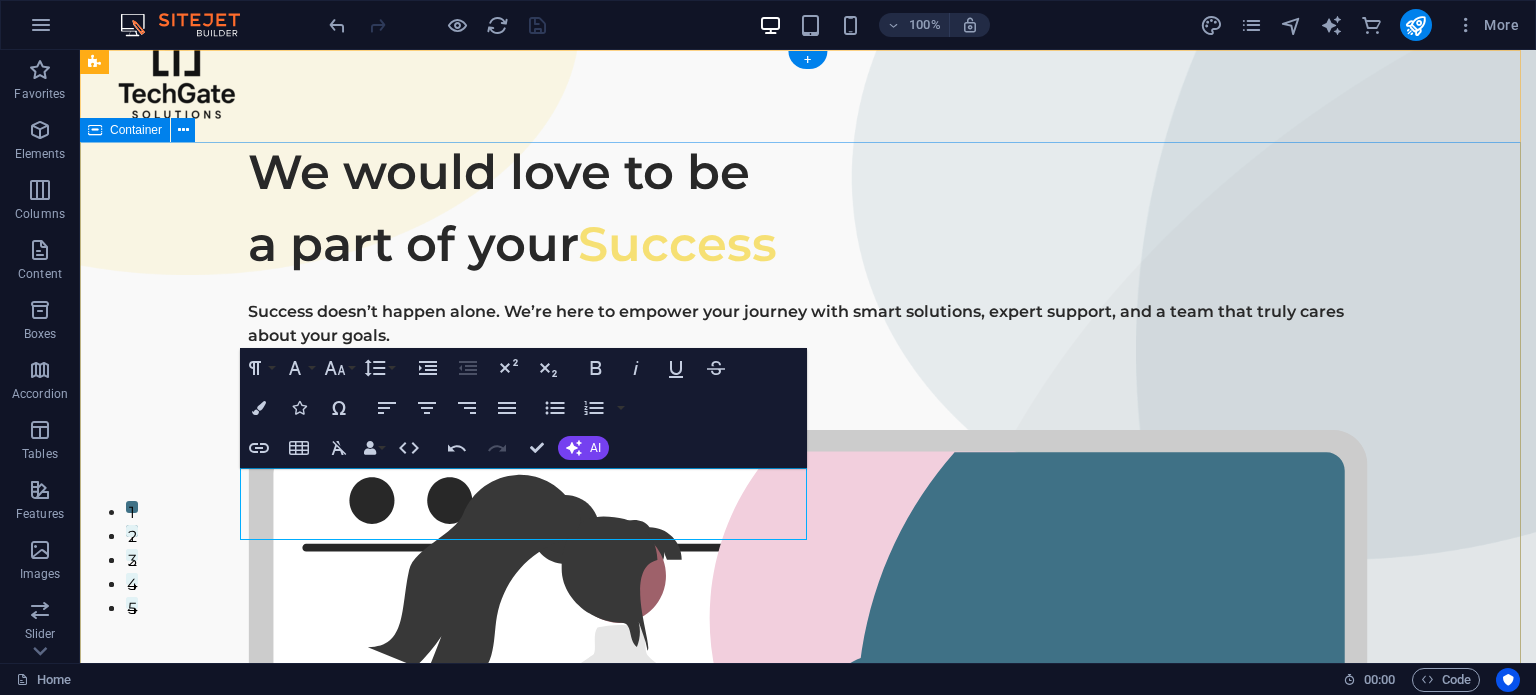 scroll, scrollTop: 0, scrollLeft: 0, axis: both 